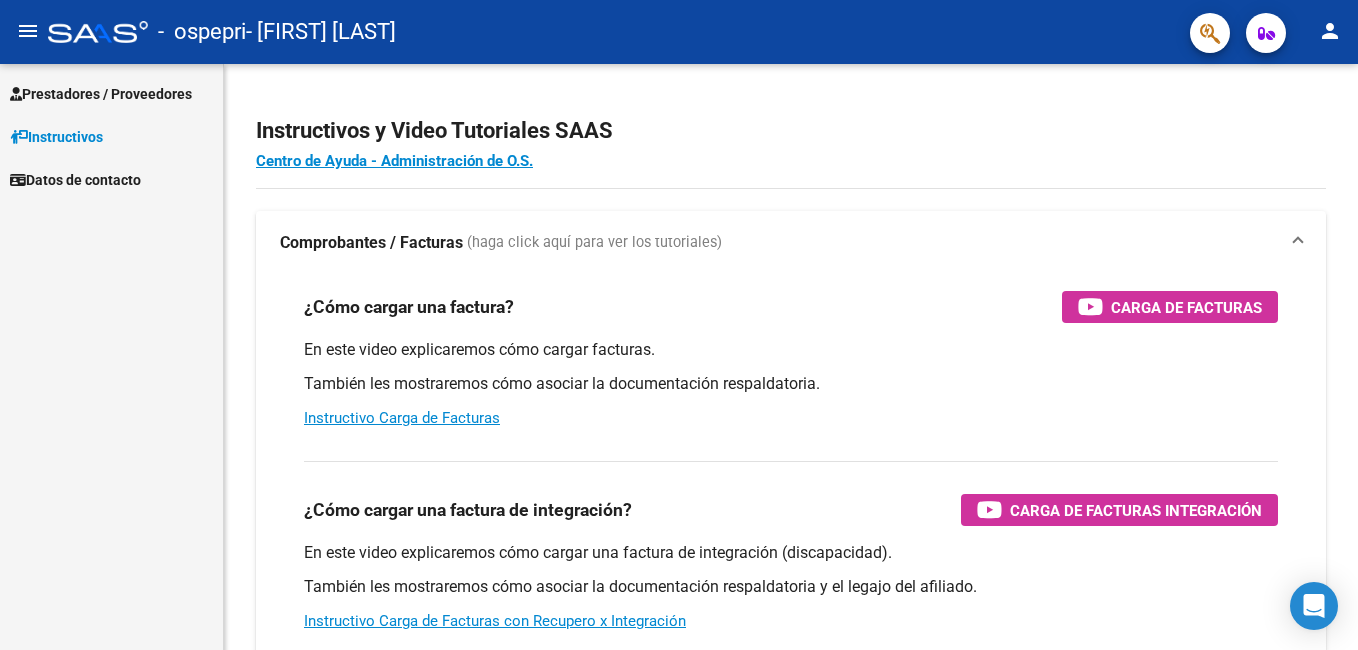scroll, scrollTop: 0, scrollLeft: 0, axis: both 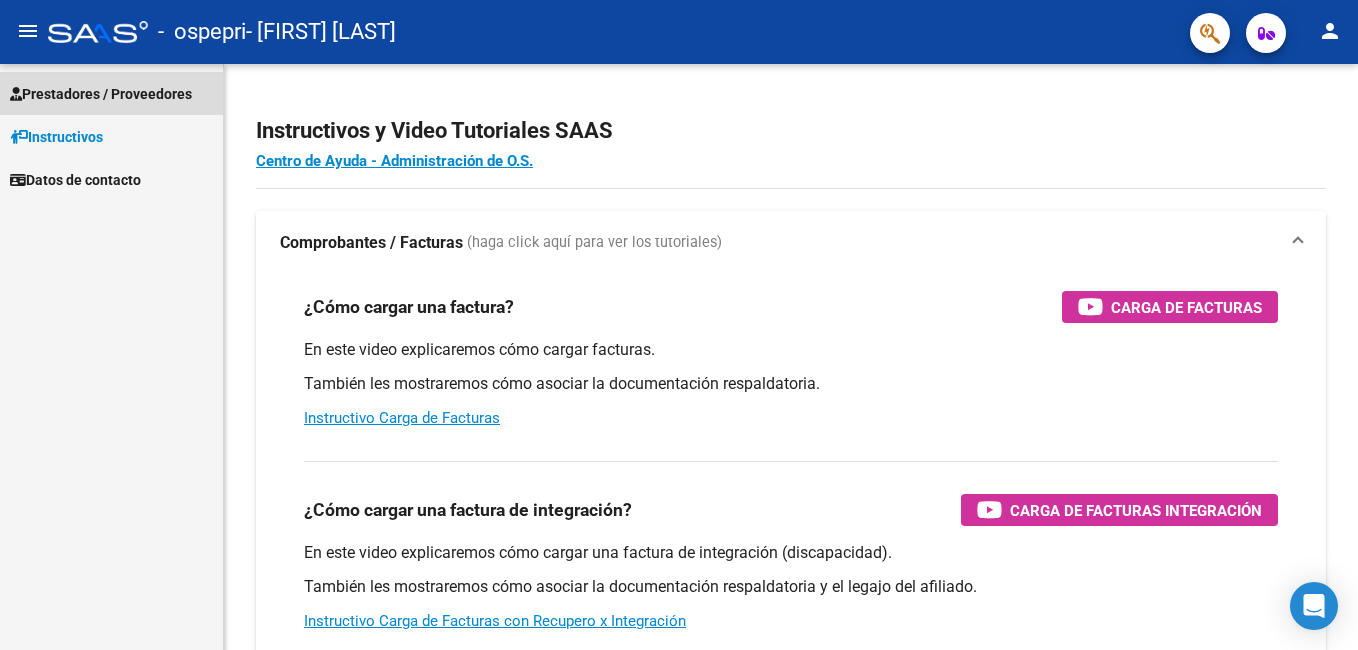 click on "Prestadores / Proveedores" at bounding box center (101, 94) 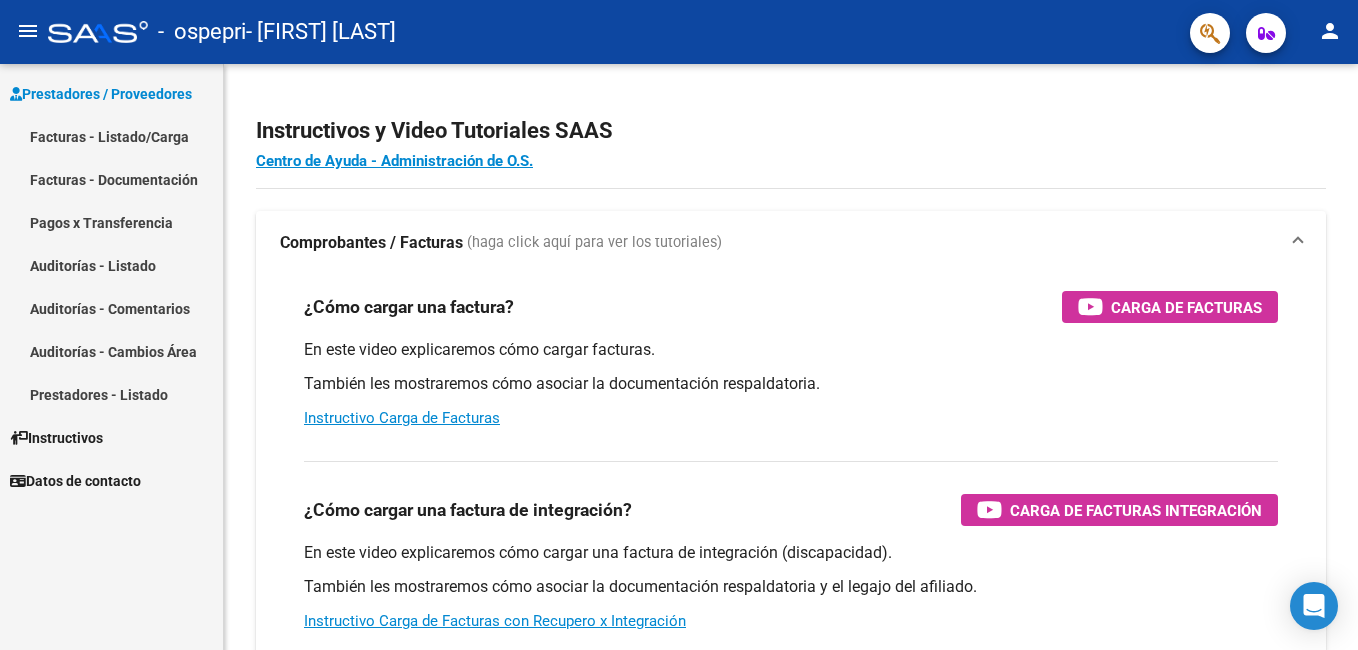 click on "Facturas - Documentación" at bounding box center [111, 179] 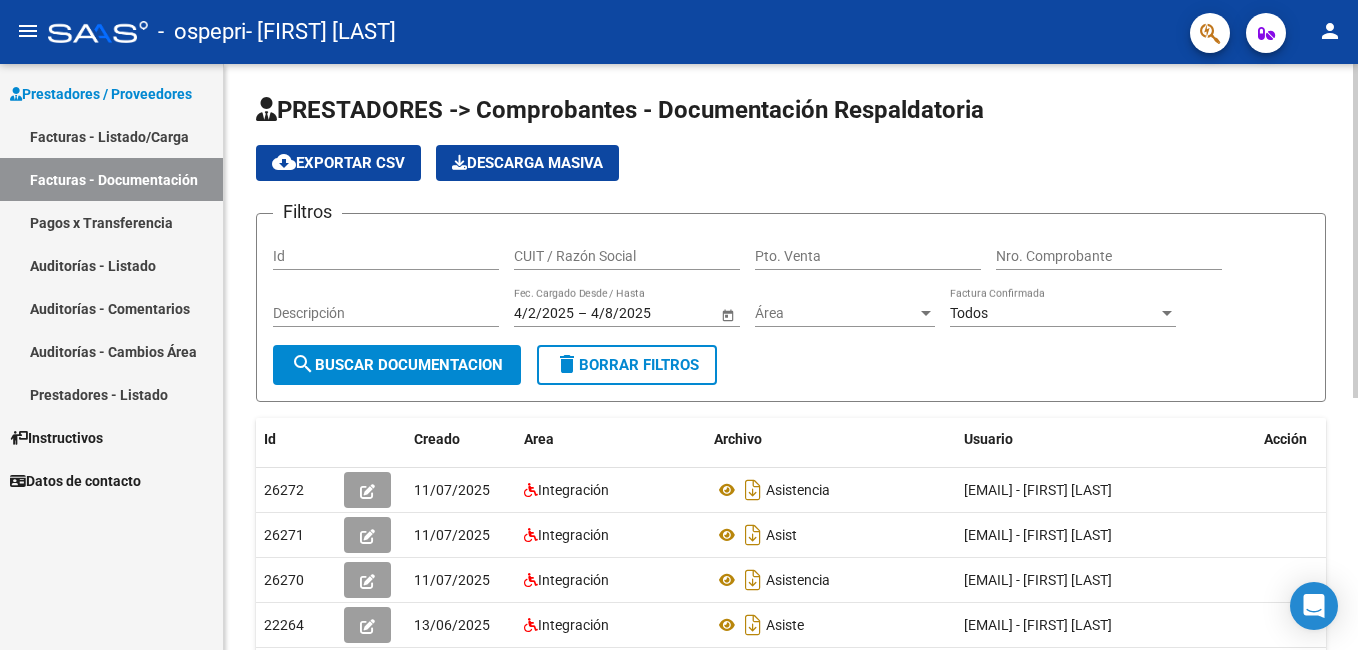 scroll, scrollTop: 0, scrollLeft: 0, axis: both 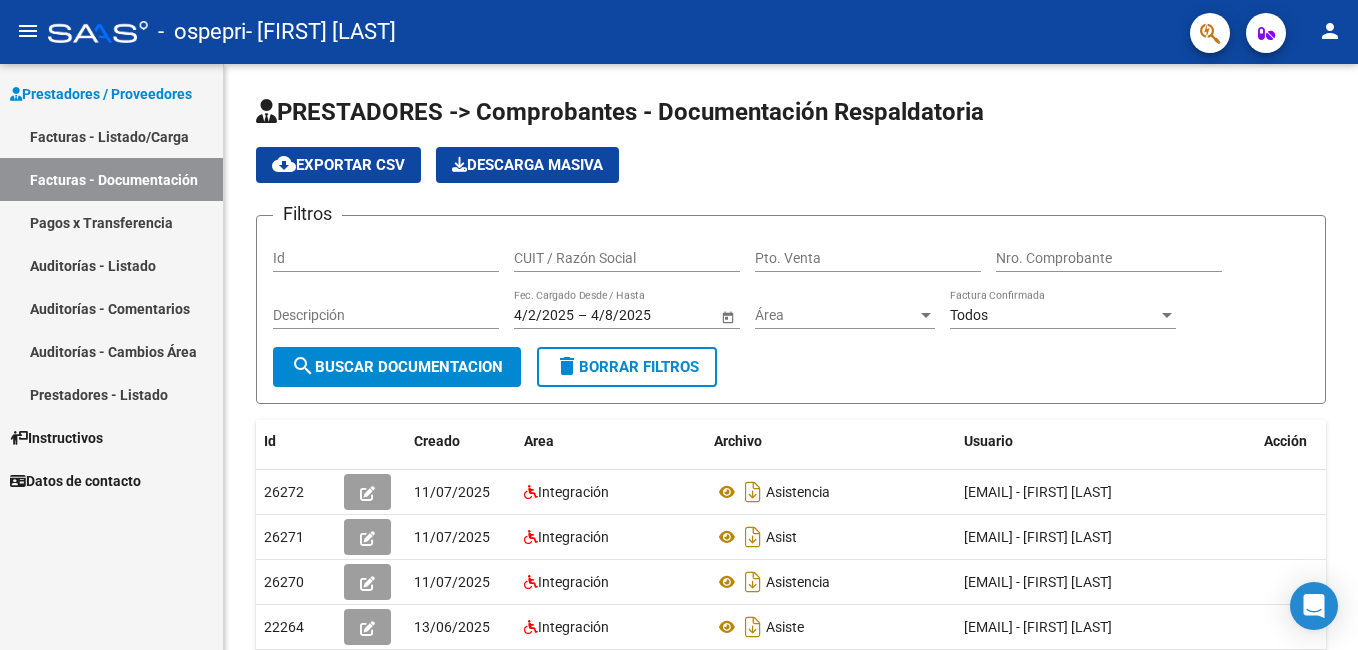 click on "Prestadores / Proveedores" at bounding box center [101, 94] 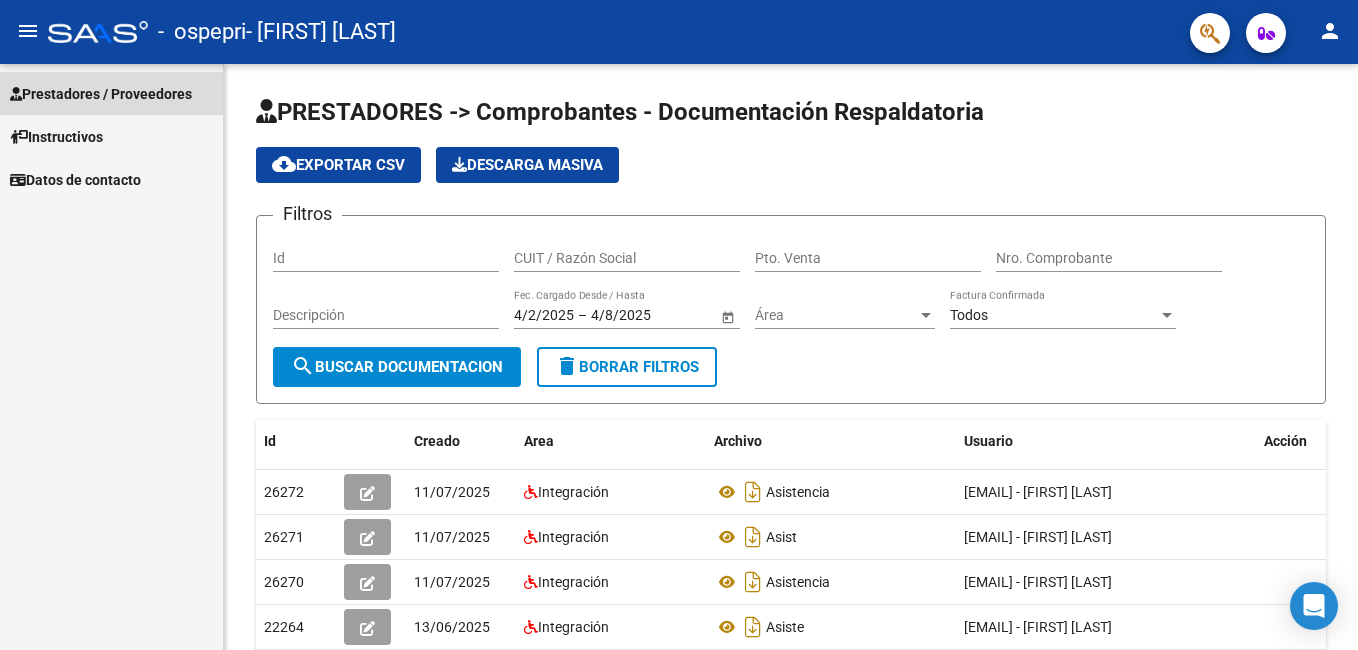 click on "Prestadores / Proveedores" at bounding box center [101, 94] 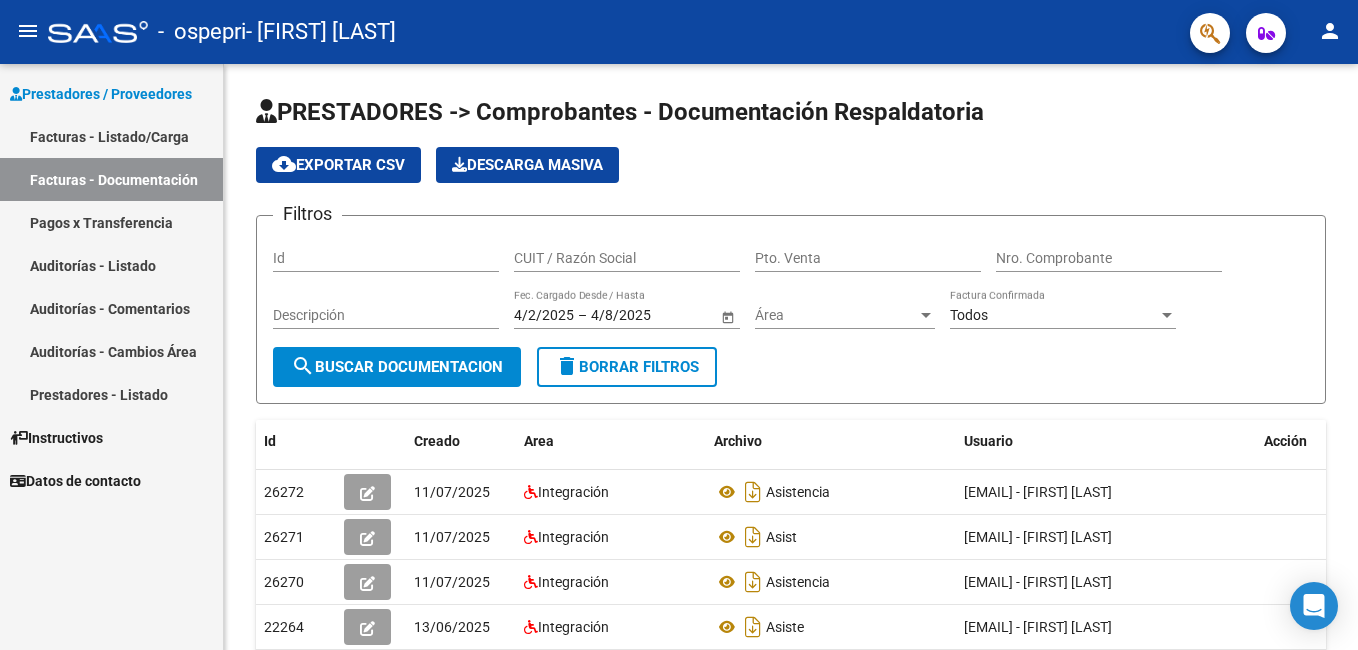 click on "Facturas - Listado/Carga" at bounding box center (111, 136) 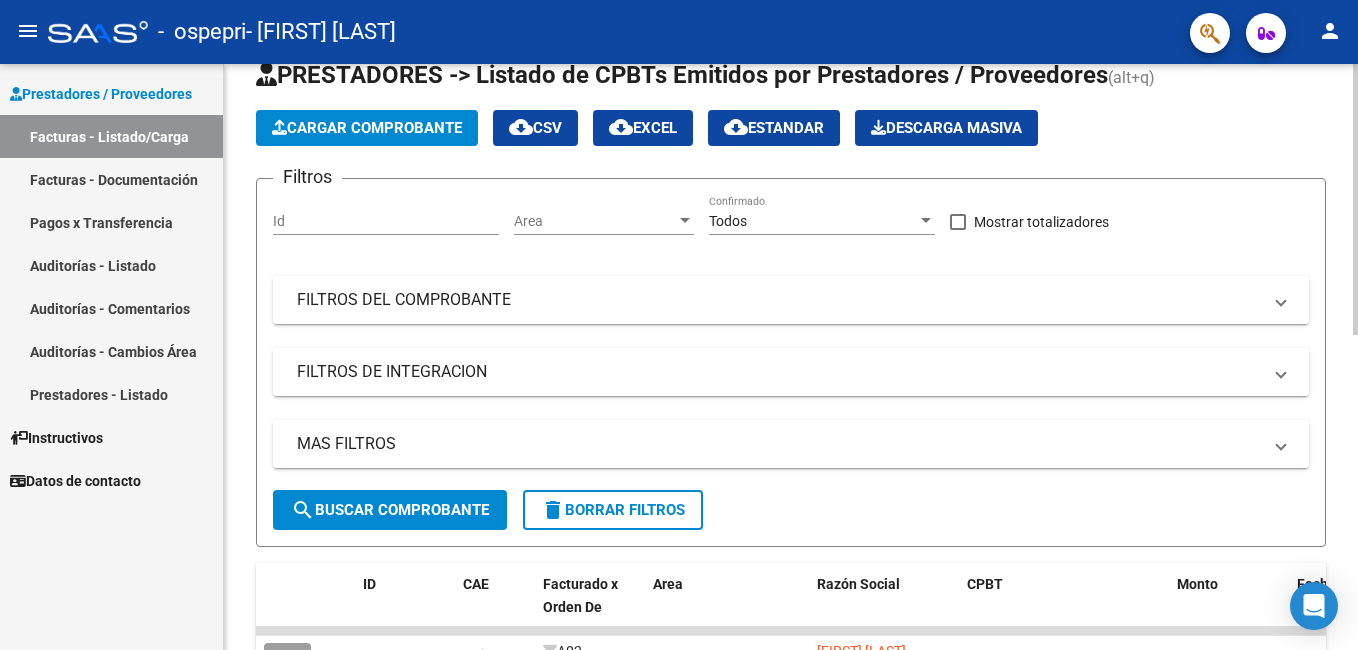 scroll, scrollTop: 0, scrollLeft: 0, axis: both 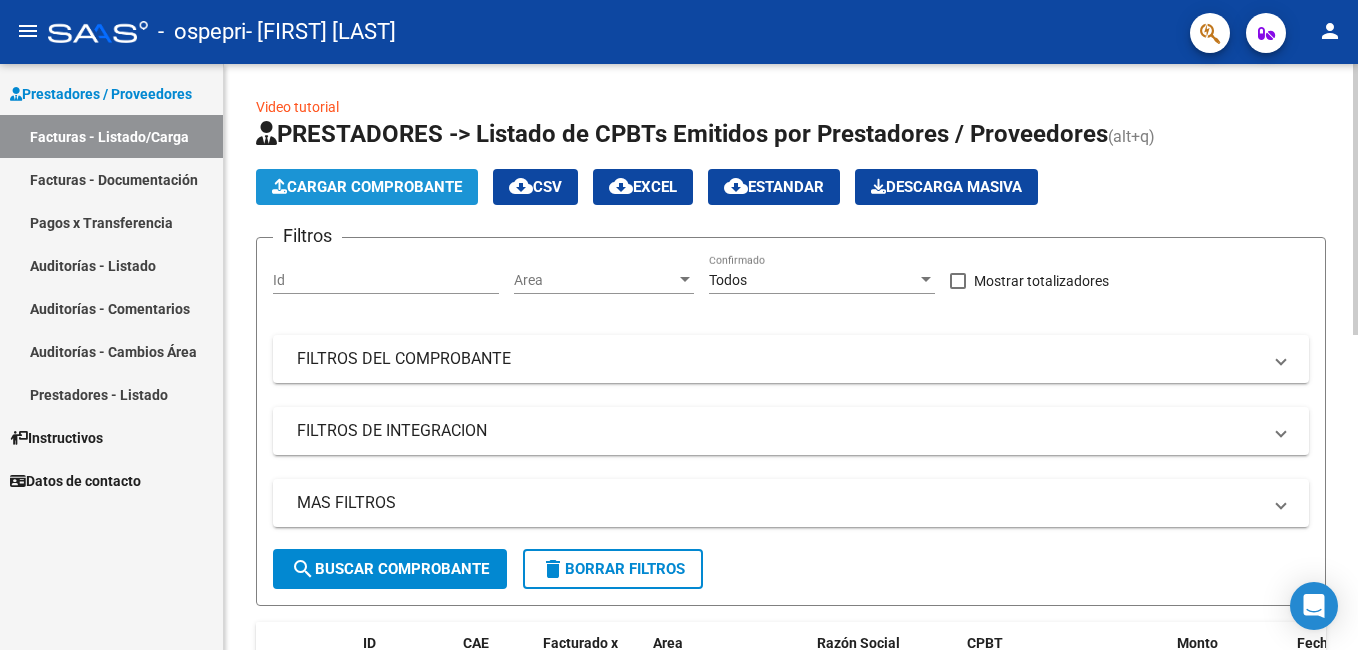 click on "Cargar Comprobante" 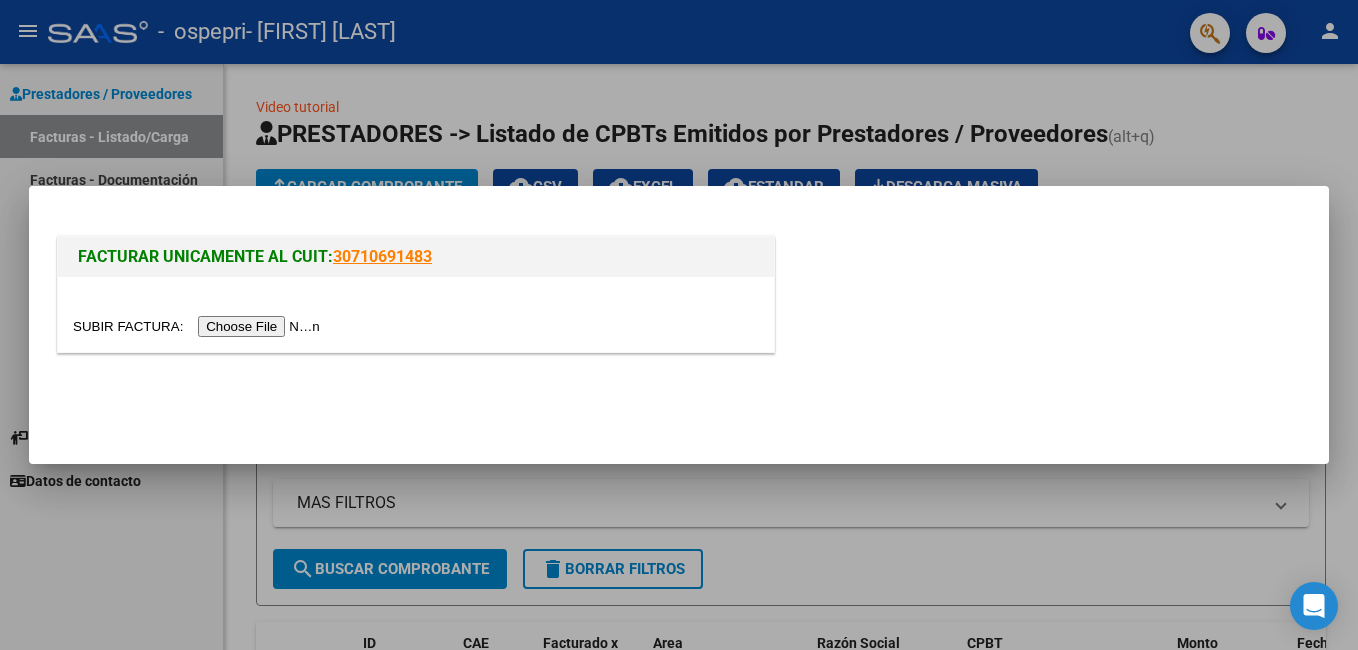 click at bounding box center (199, 326) 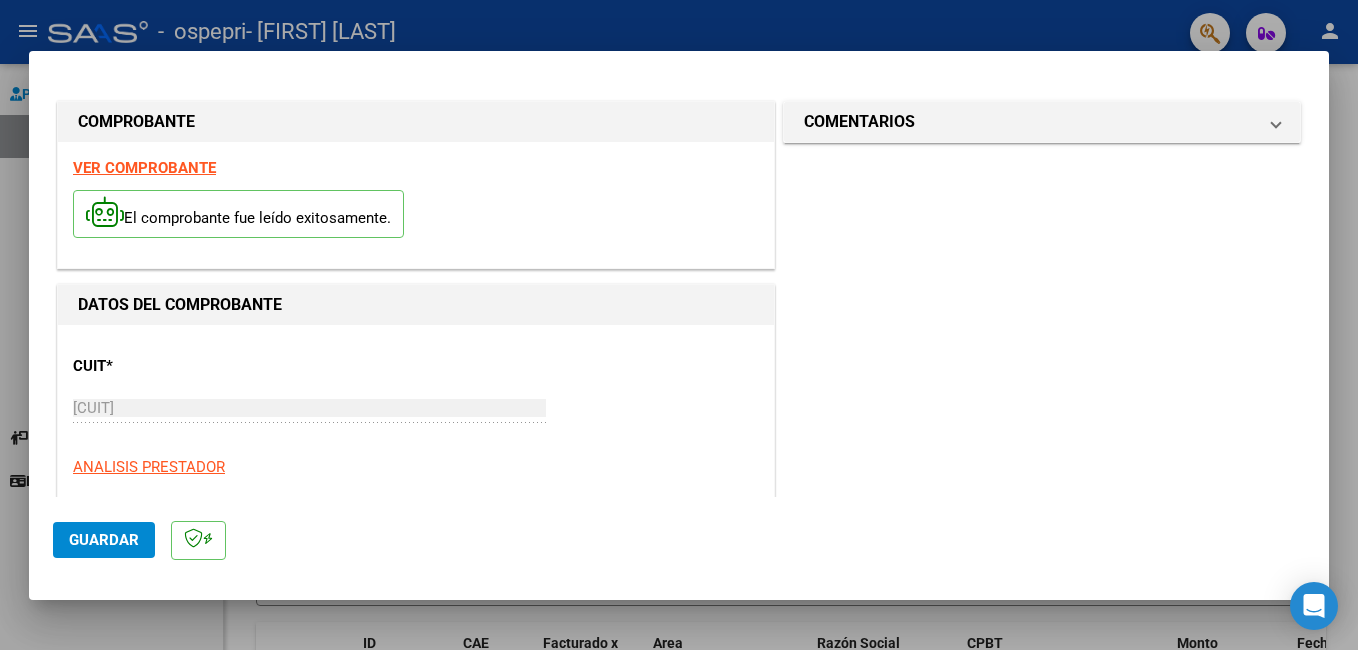 click on "Guardar" 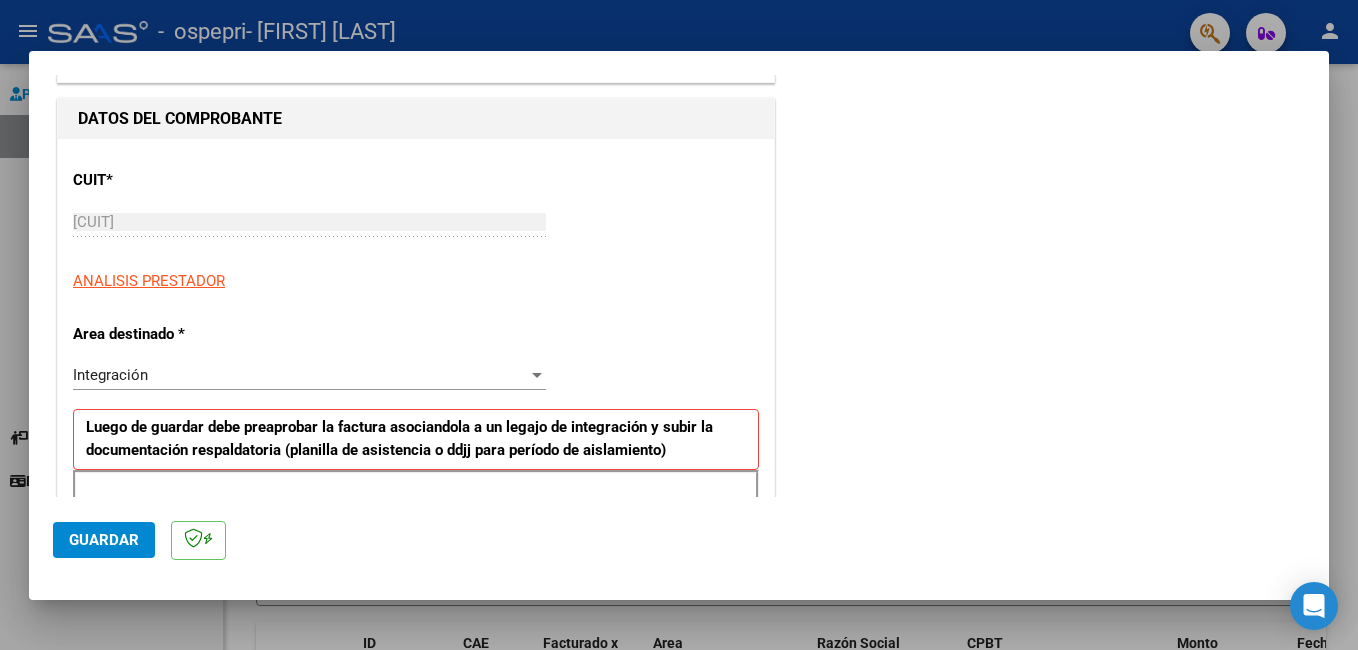 scroll, scrollTop: 448, scrollLeft: 0, axis: vertical 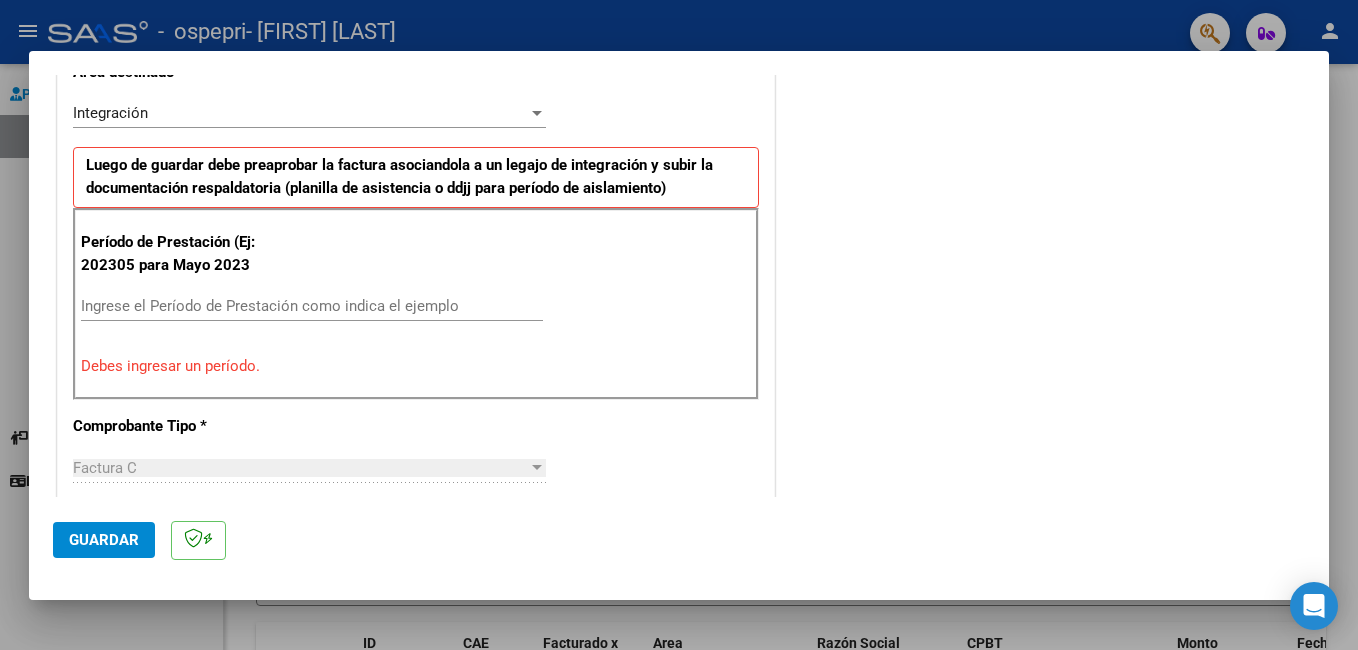 click on "Ingrese el Período de Prestación como indica el ejemplo" at bounding box center [312, 306] 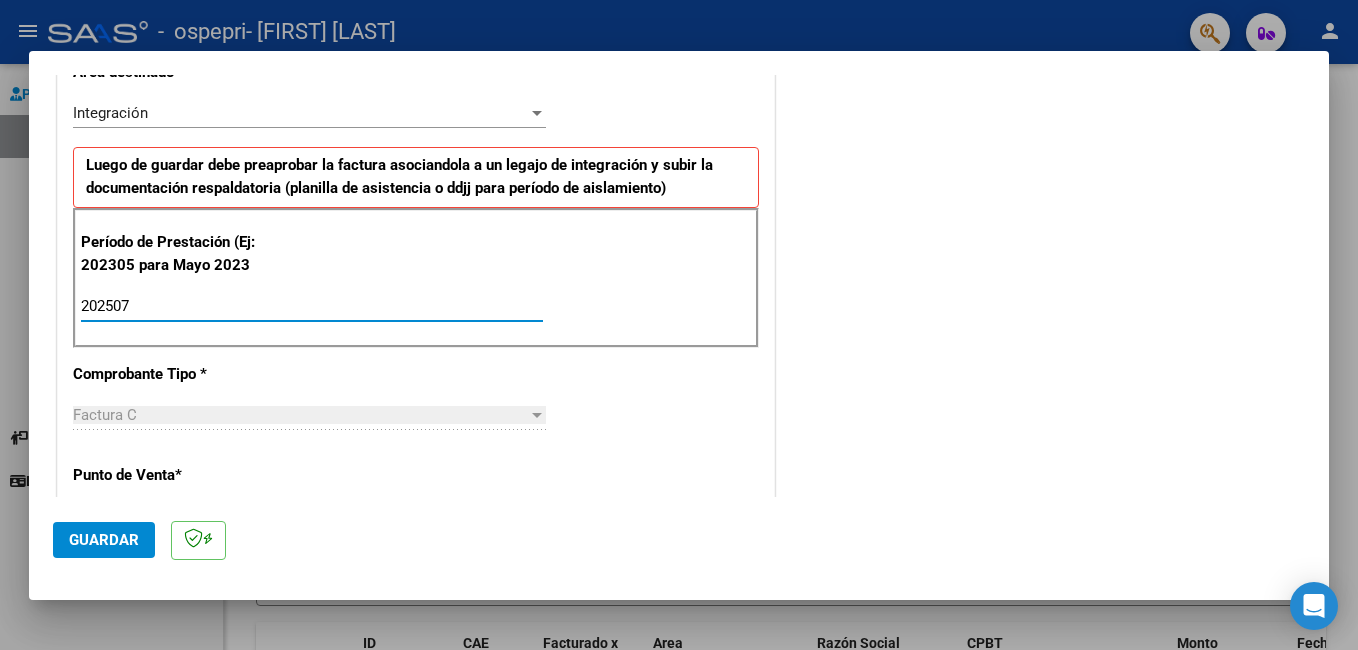 type on "202507" 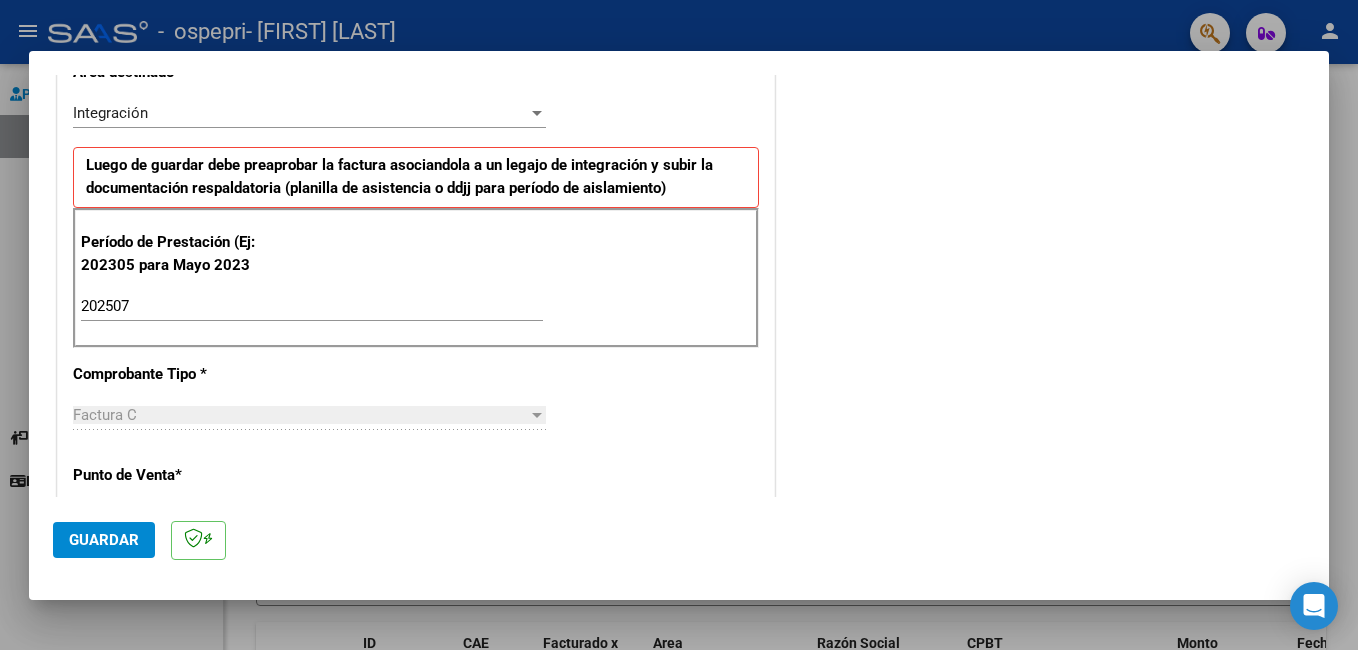 click on "Factura C" at bounding box center (300, 415) 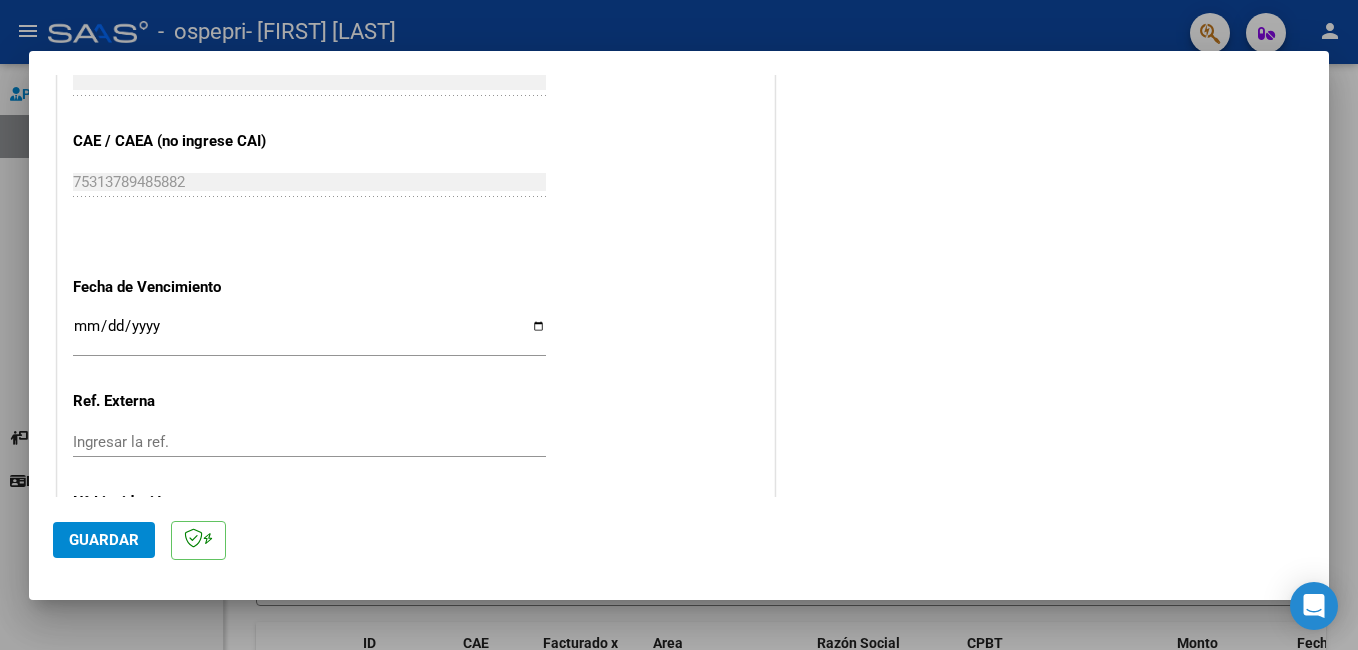 scroll, scrollTop: 1300, scrollLeft: 0, axis: vertical 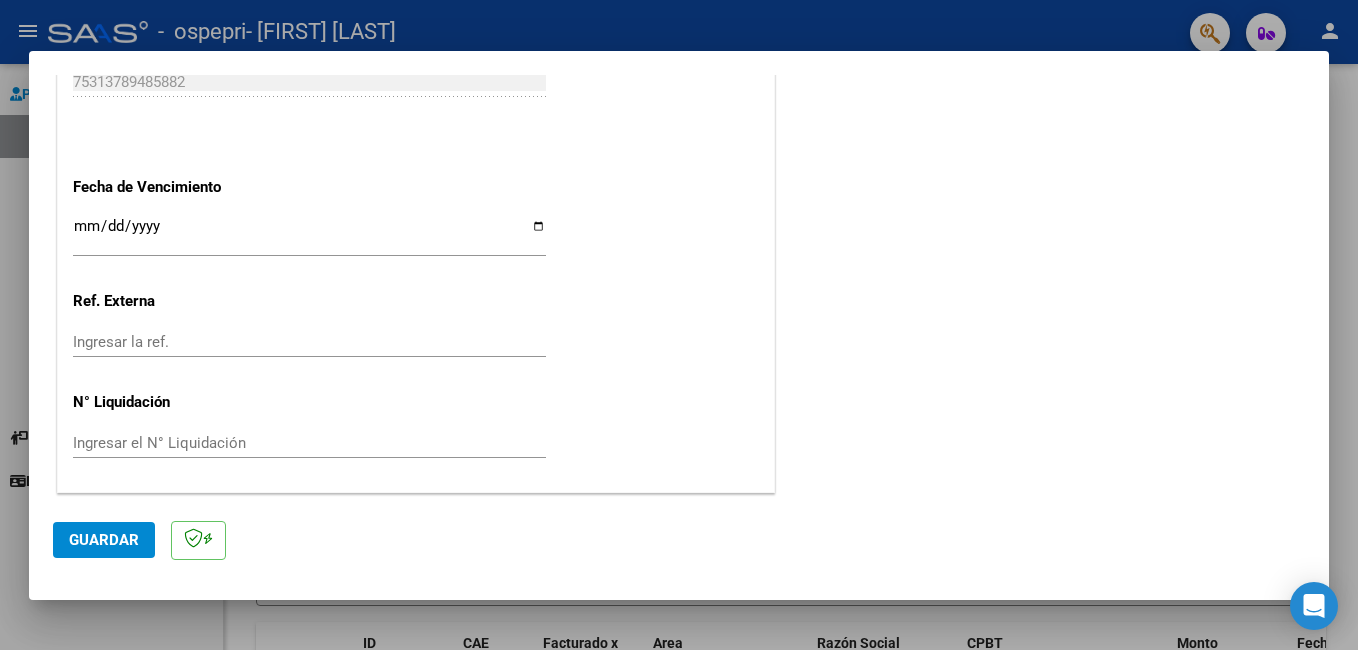 click on "Guardar" 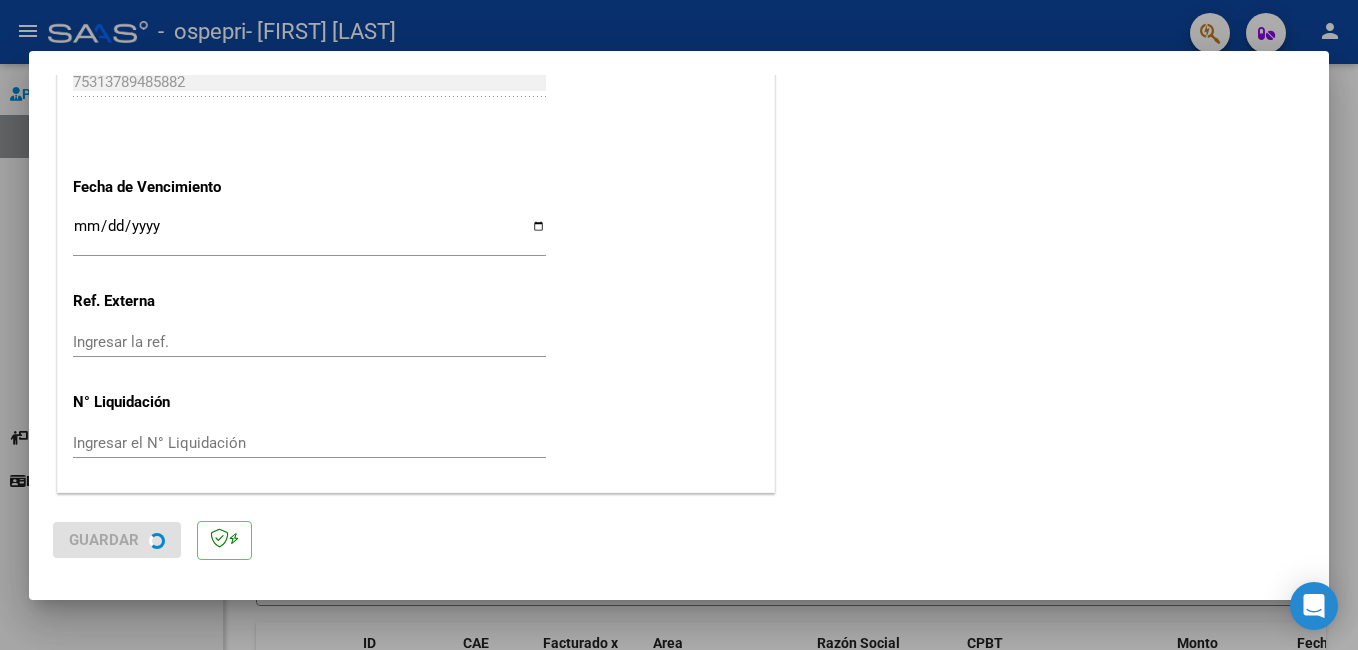 scroll, scrollTop: 0, scrollLeft: 0, axis: both 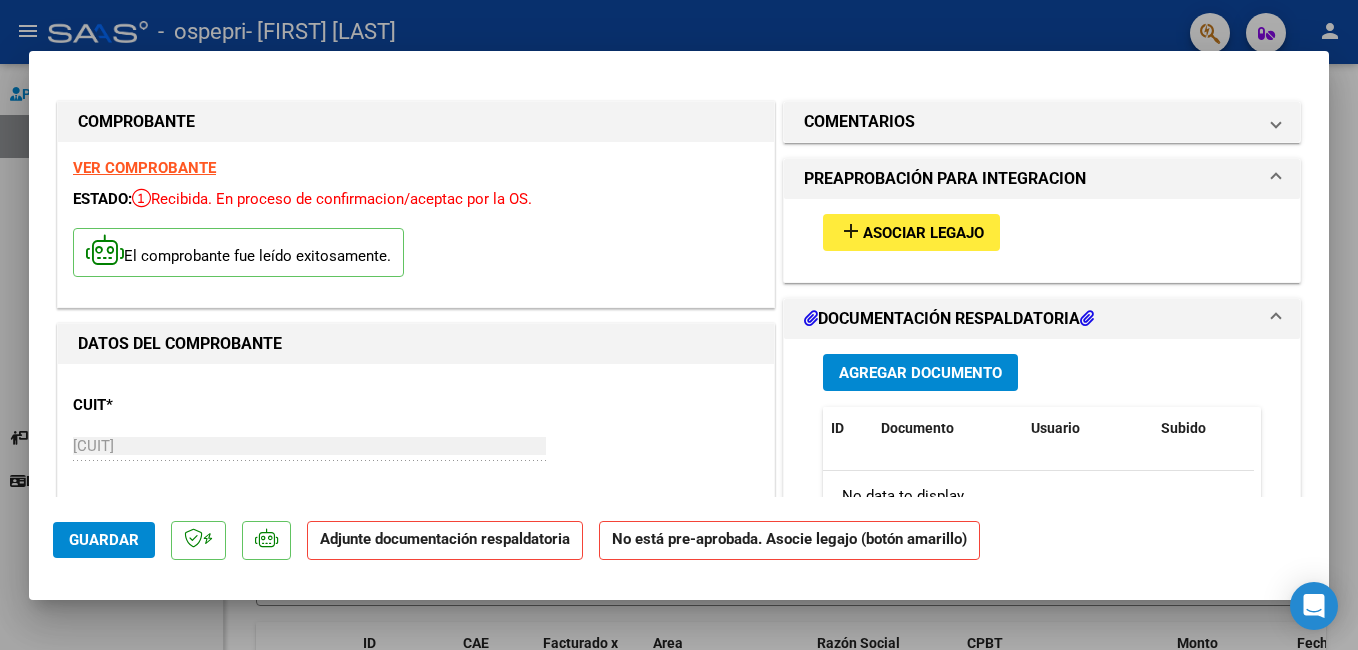 click on "Asociar Legajo" at bounding box center (923, 233) 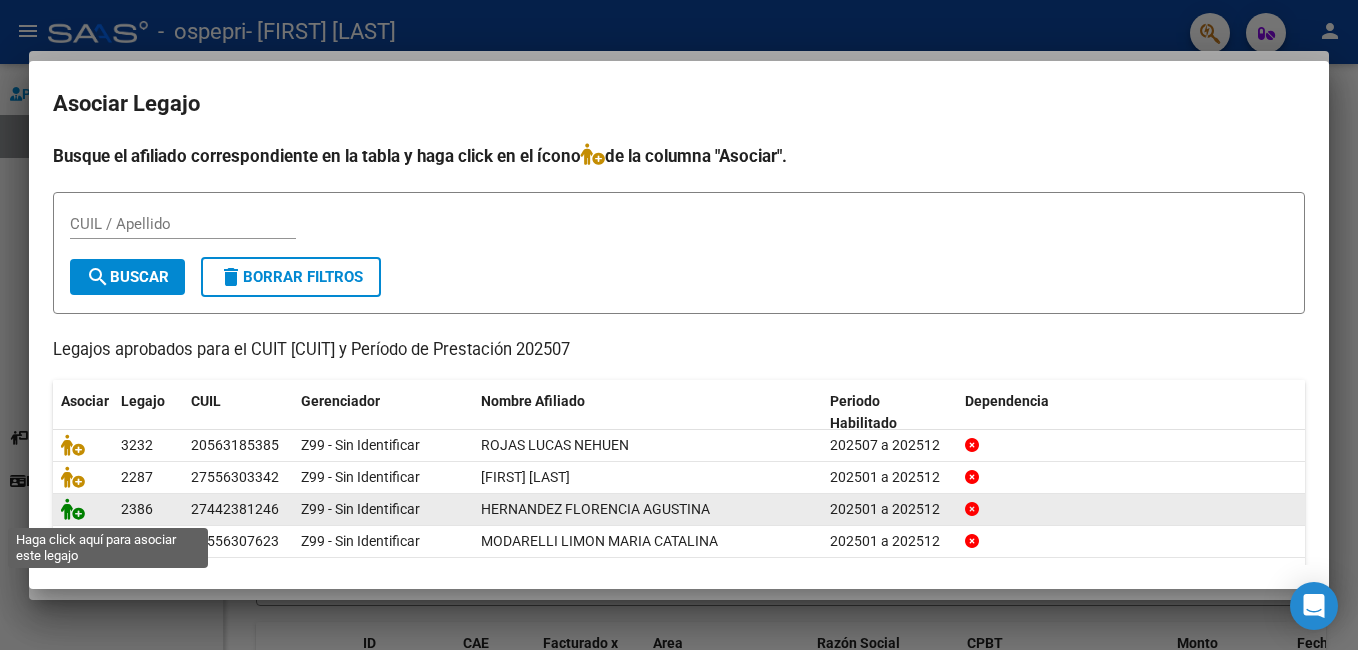 click 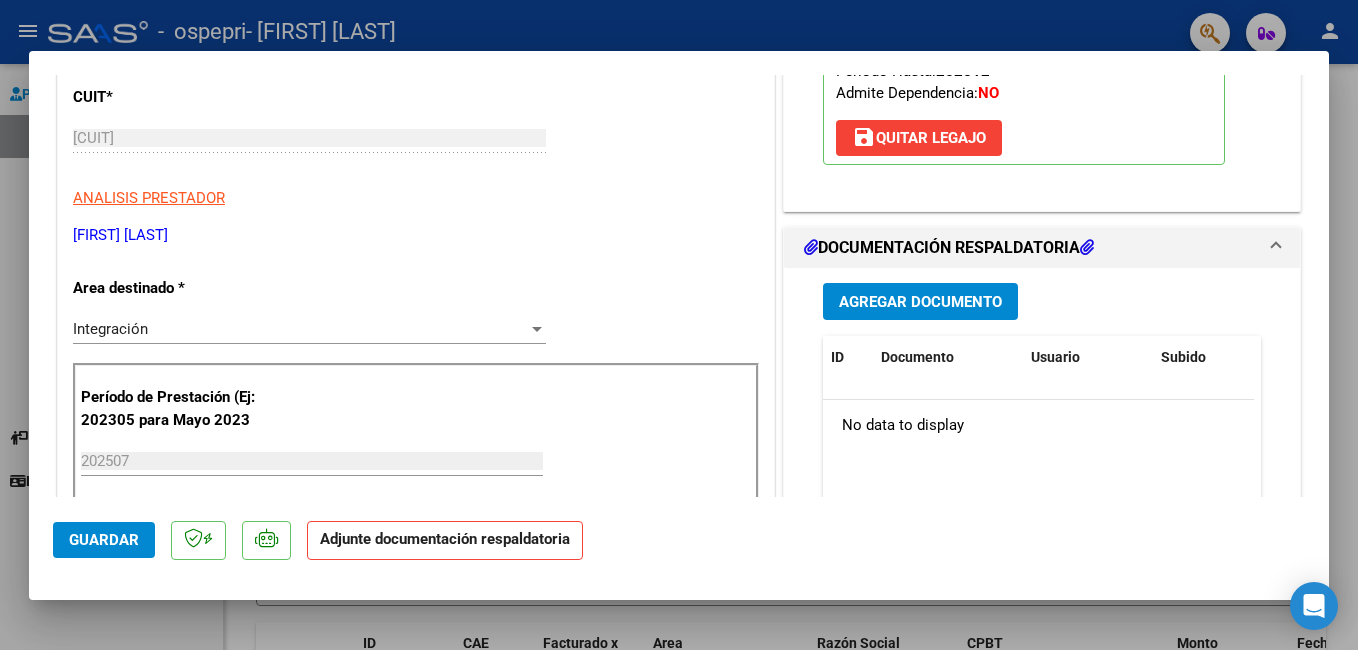 scroll, scrollTop: 400, scrollLeft: 0, axis: vertical 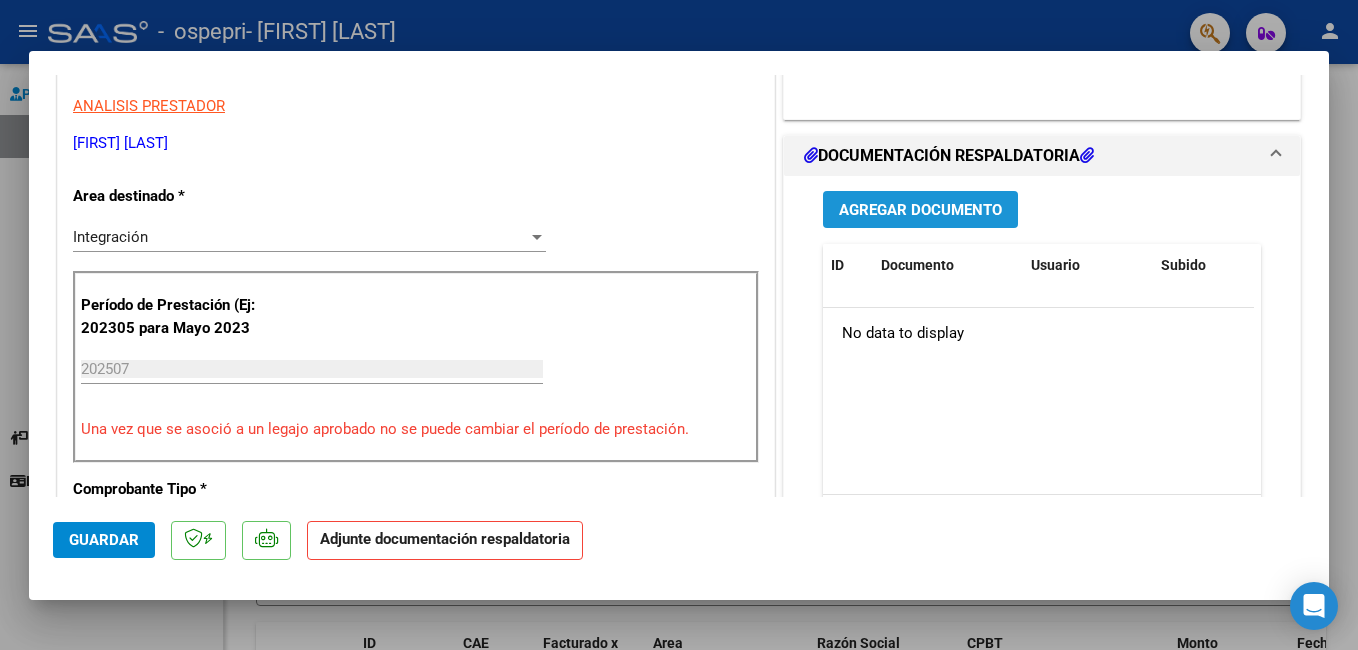 click on "Agregar Documento" at bounding box center [920, 209] 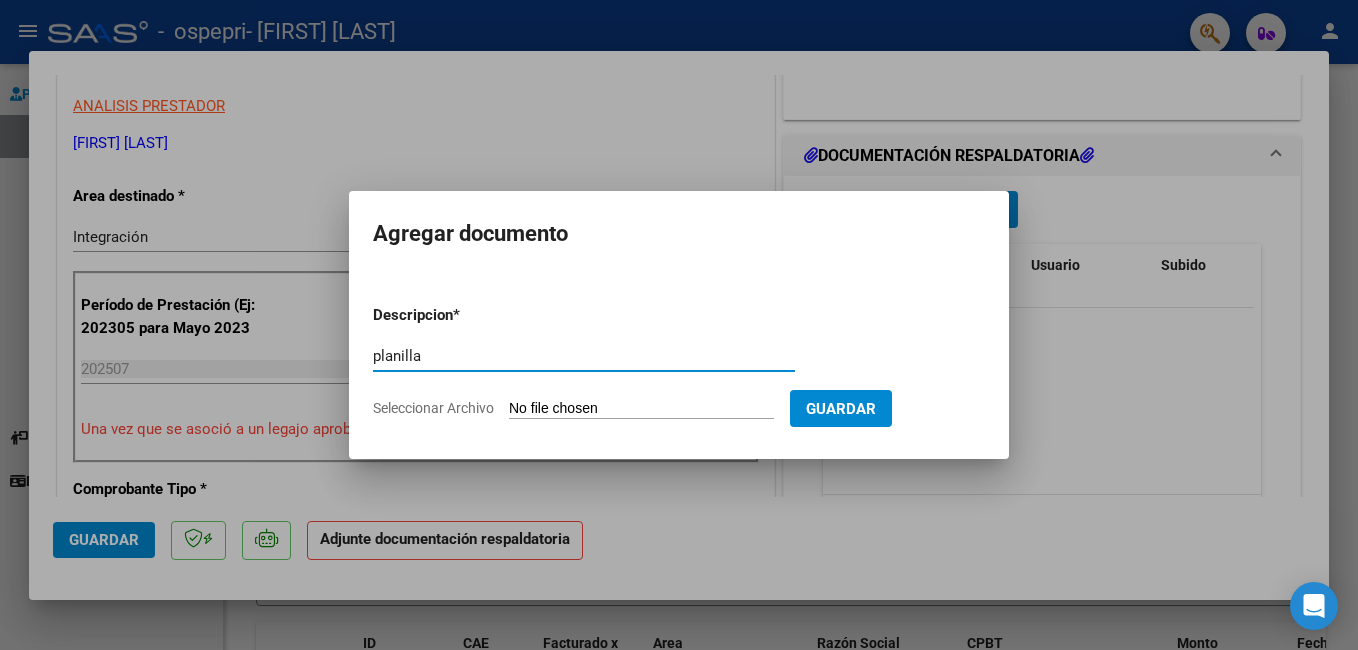 type on "planilla" 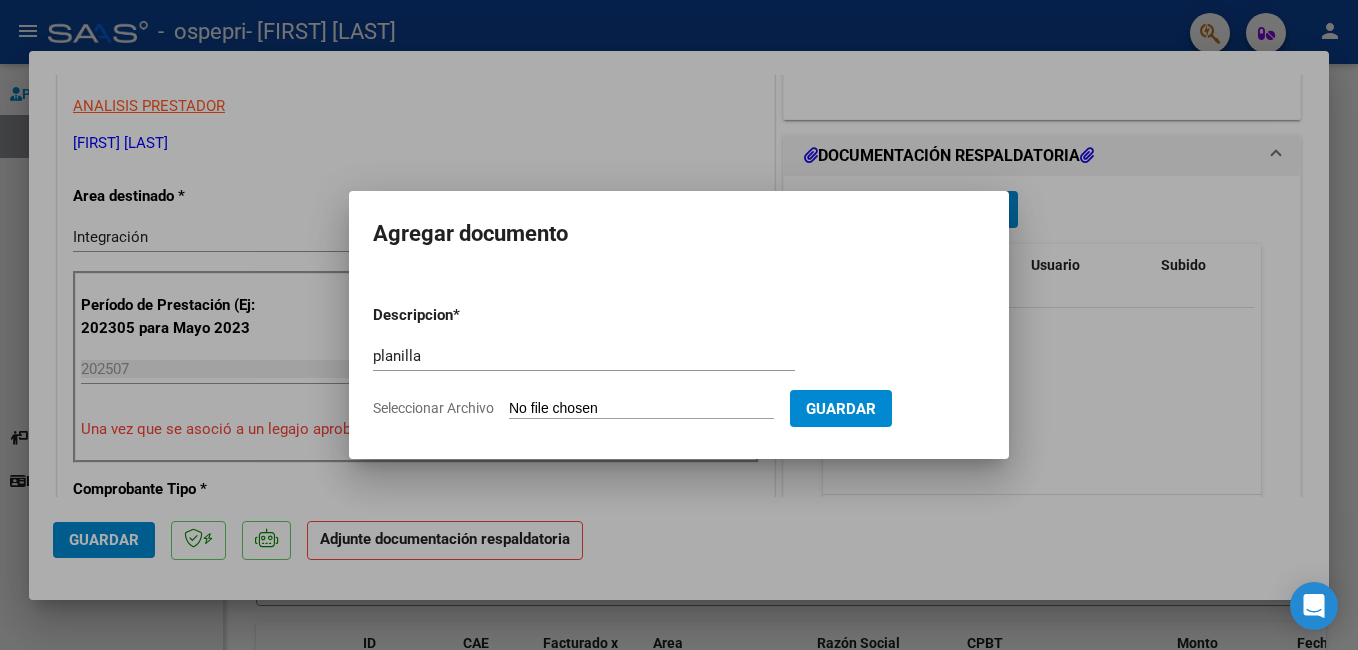 type on "C:\fakepath\planilla julio.pdf" 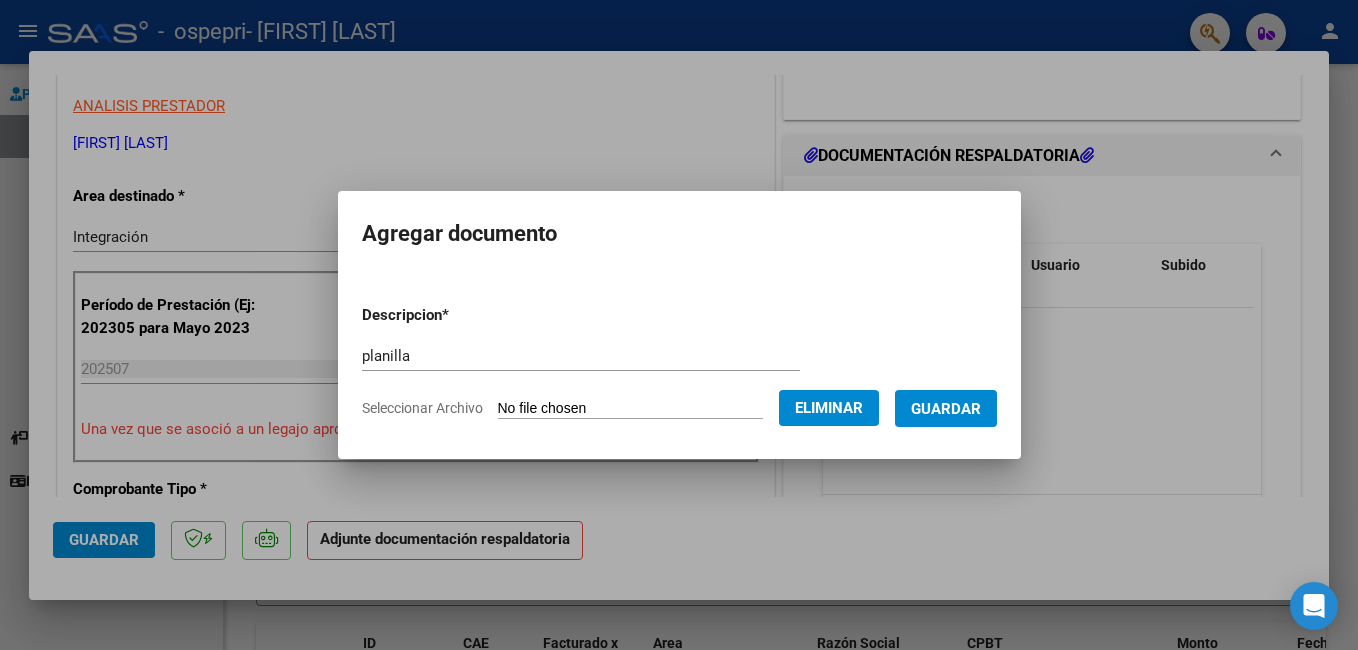 click on "Guardar" at bounding box center [946, 409] 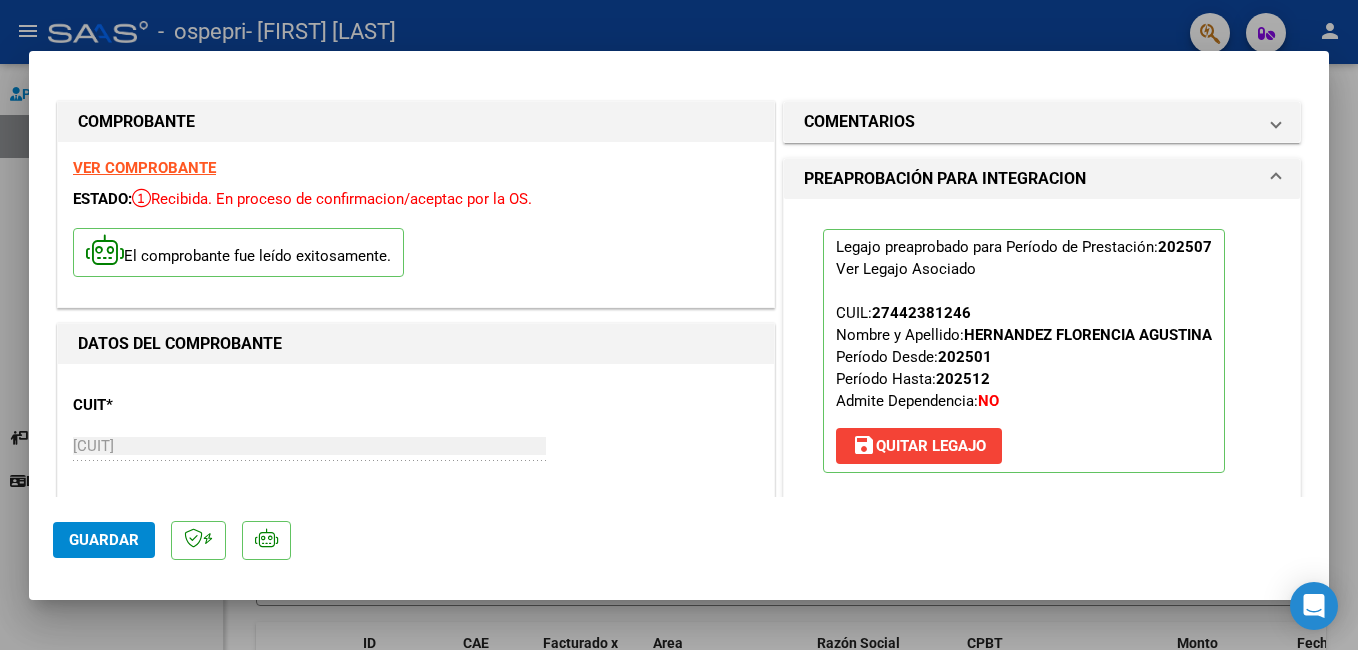 scroll, scrollTop: 600, scrollLeft: 0, axis: vertical 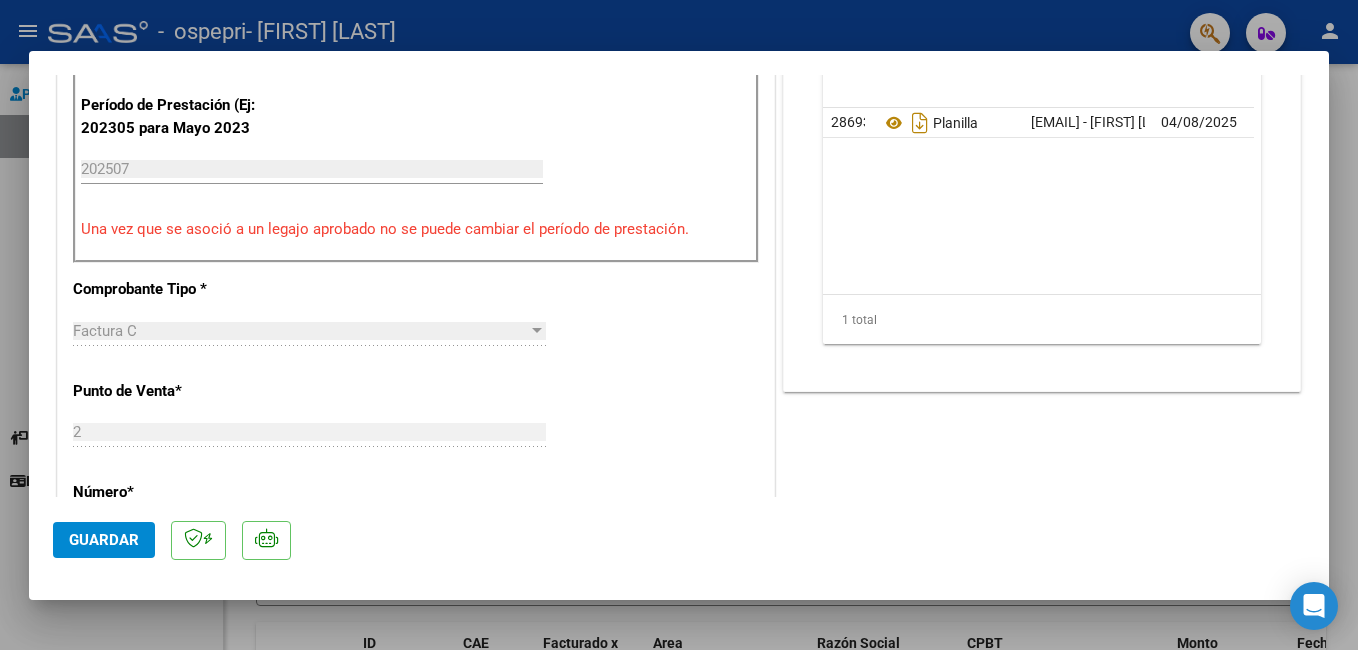 click on "Guardar" 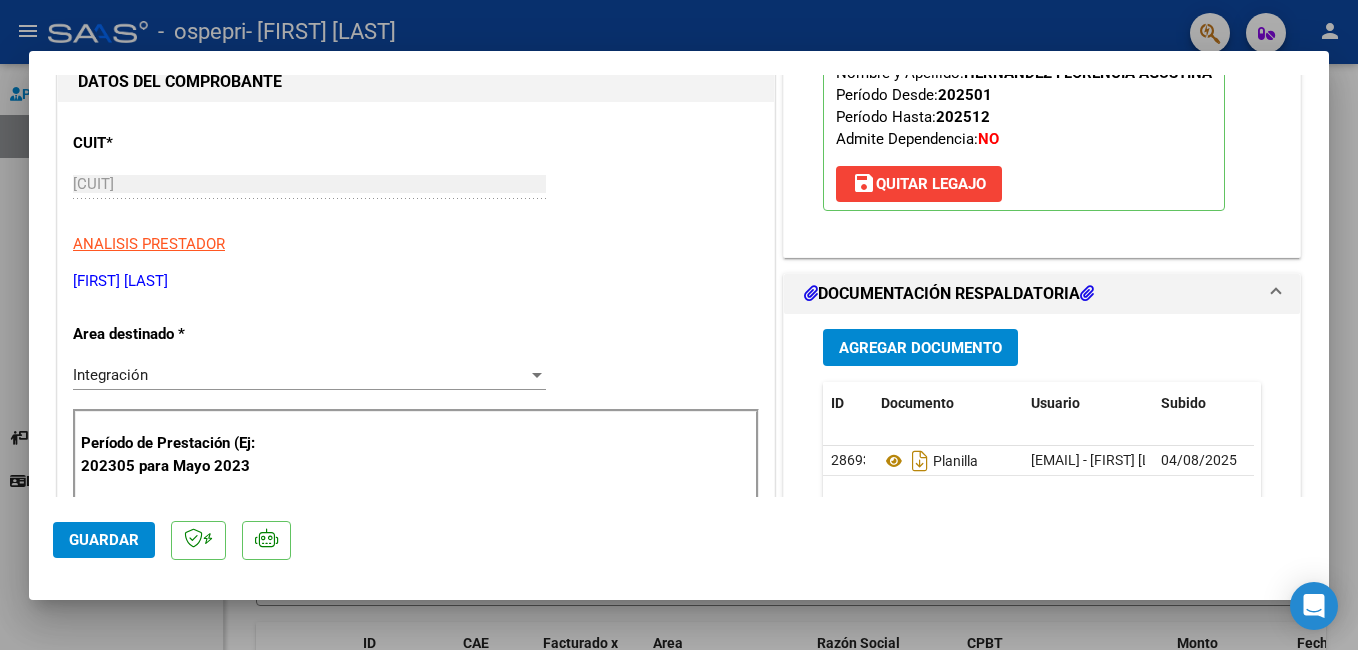 scroll, scrollTop: 0, scrollLeft: 0, axis: both 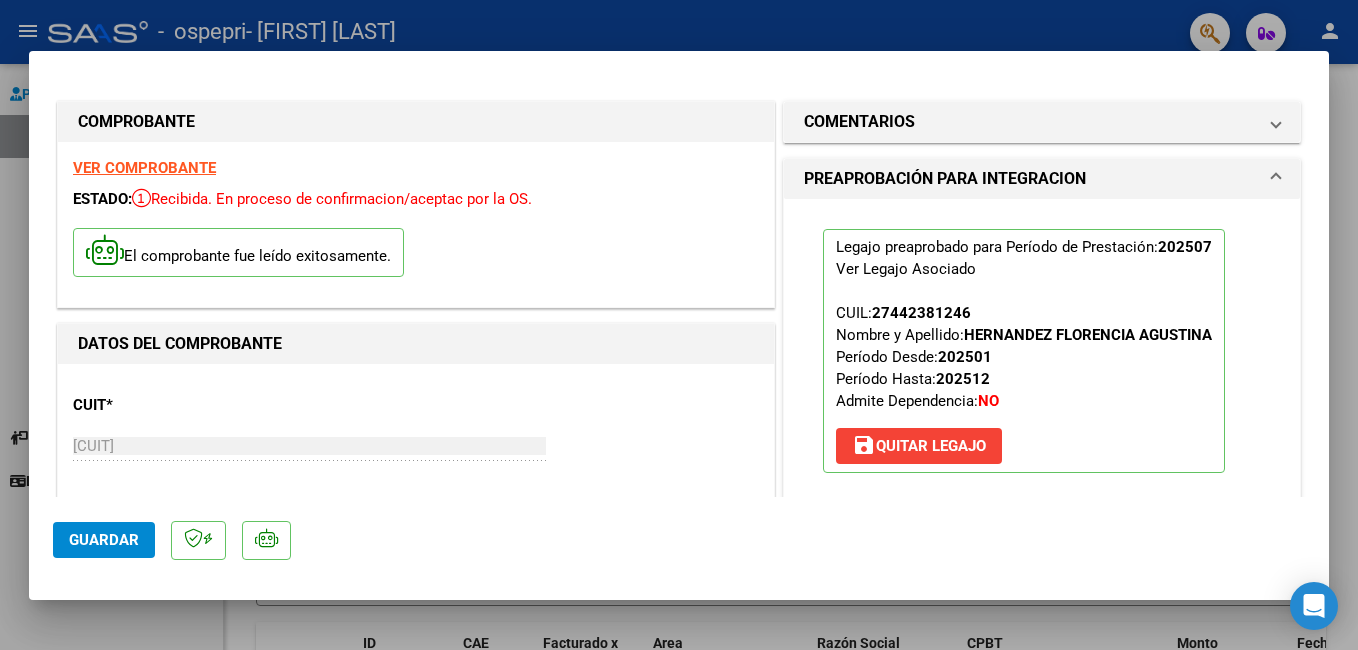 click on "VER COMPROBANTE" at bounding box center [144, 168] 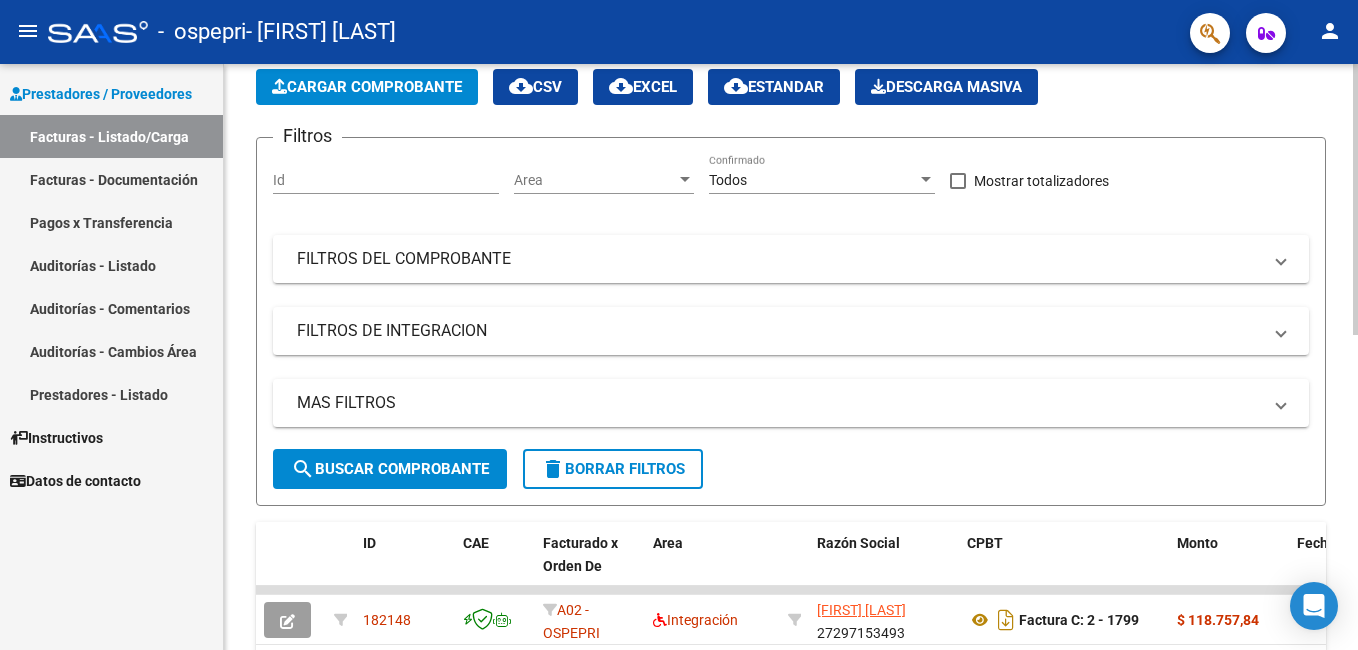 scroll, scrollTop: 0, scrollLeft: 0, axis: both 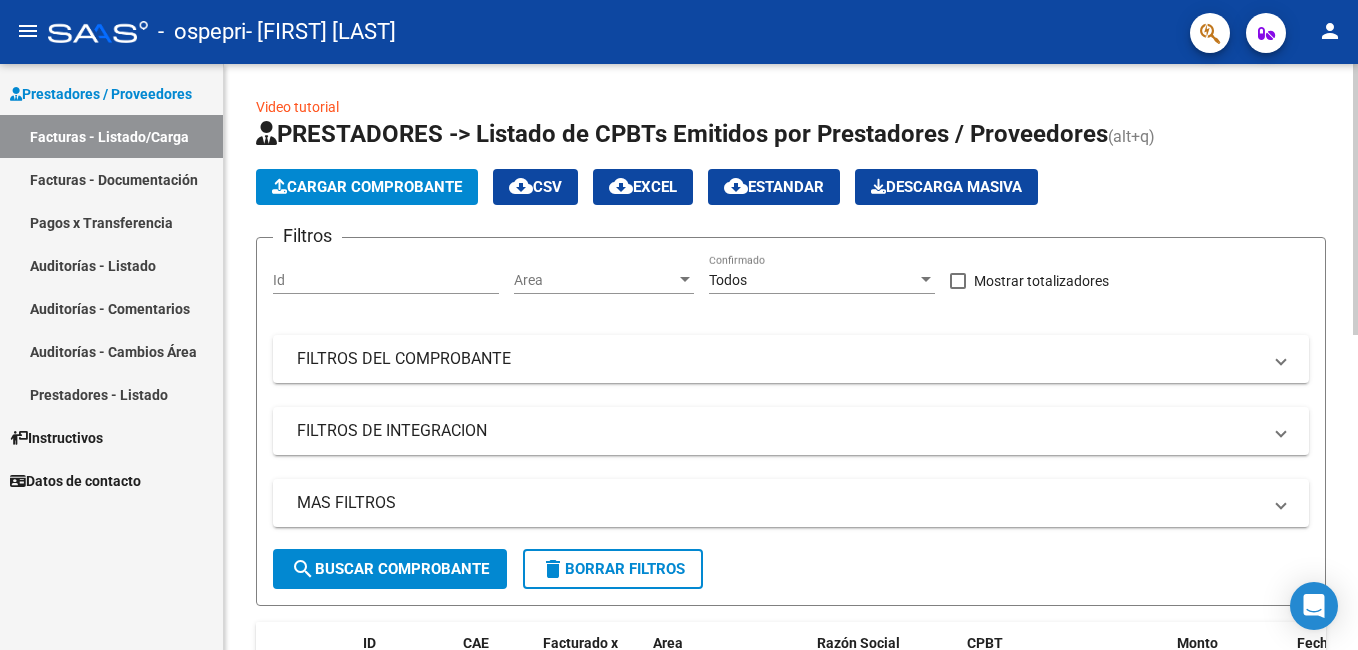 click on "Cargar Comprobante" 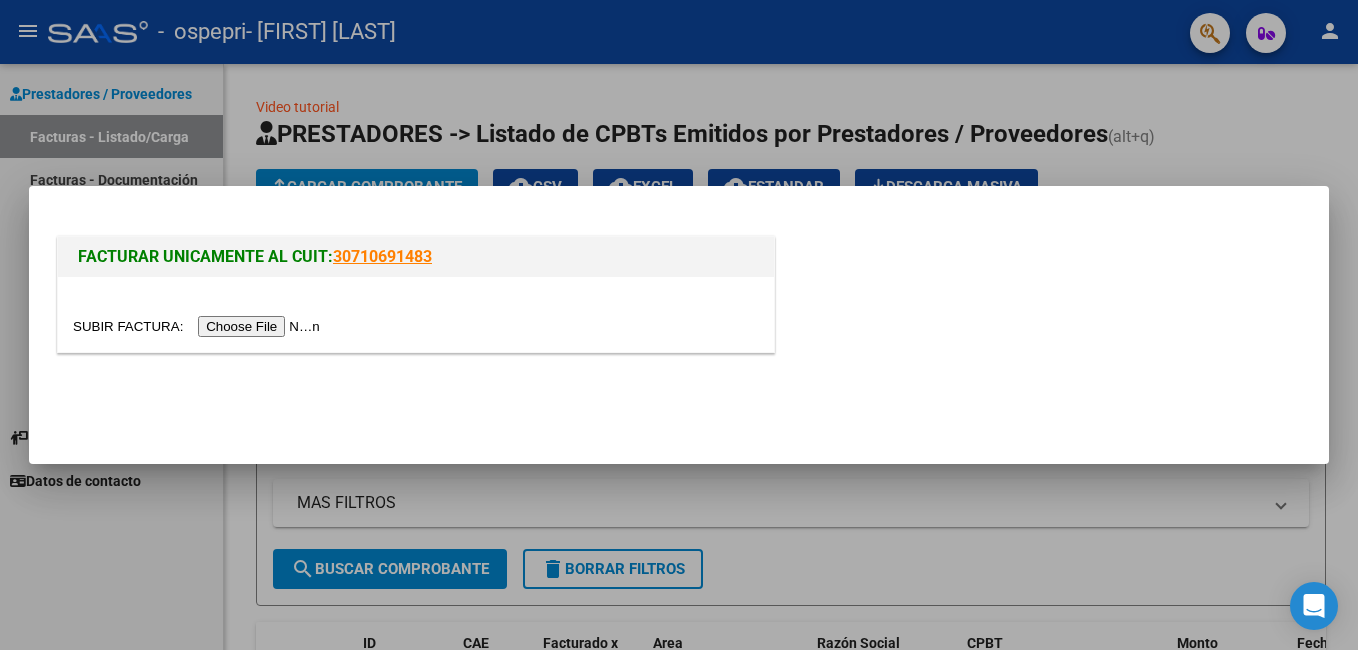 click at bounding box center (199, 326) 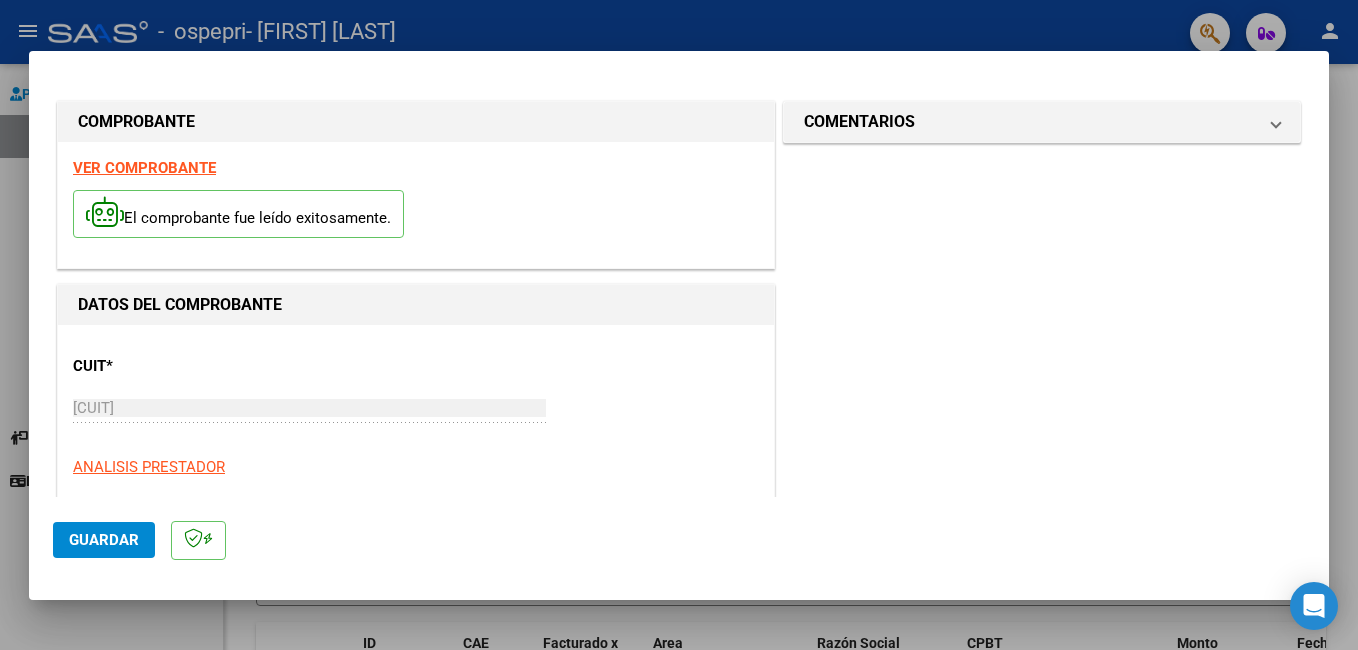 click on "ANALISIS PRESTADOR" at bounding box center [416, 467] 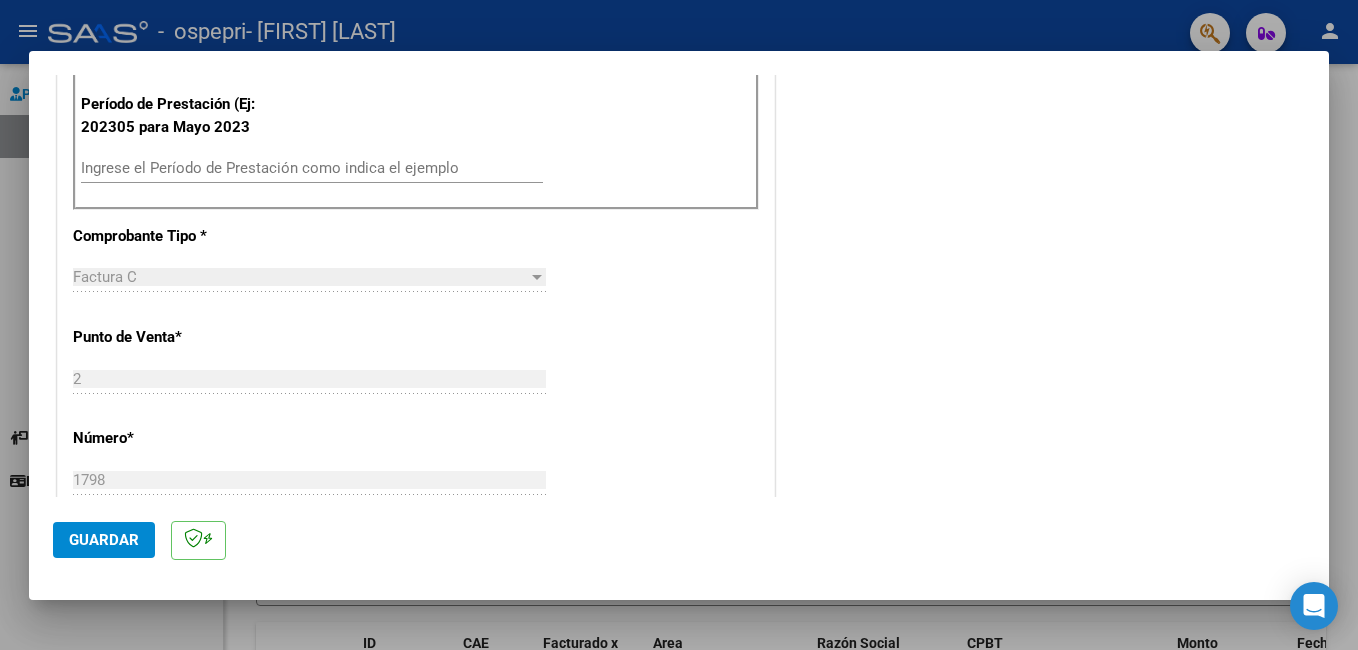 scroll, scrollTop: 400, scrollLeft: 0, axis: vertical 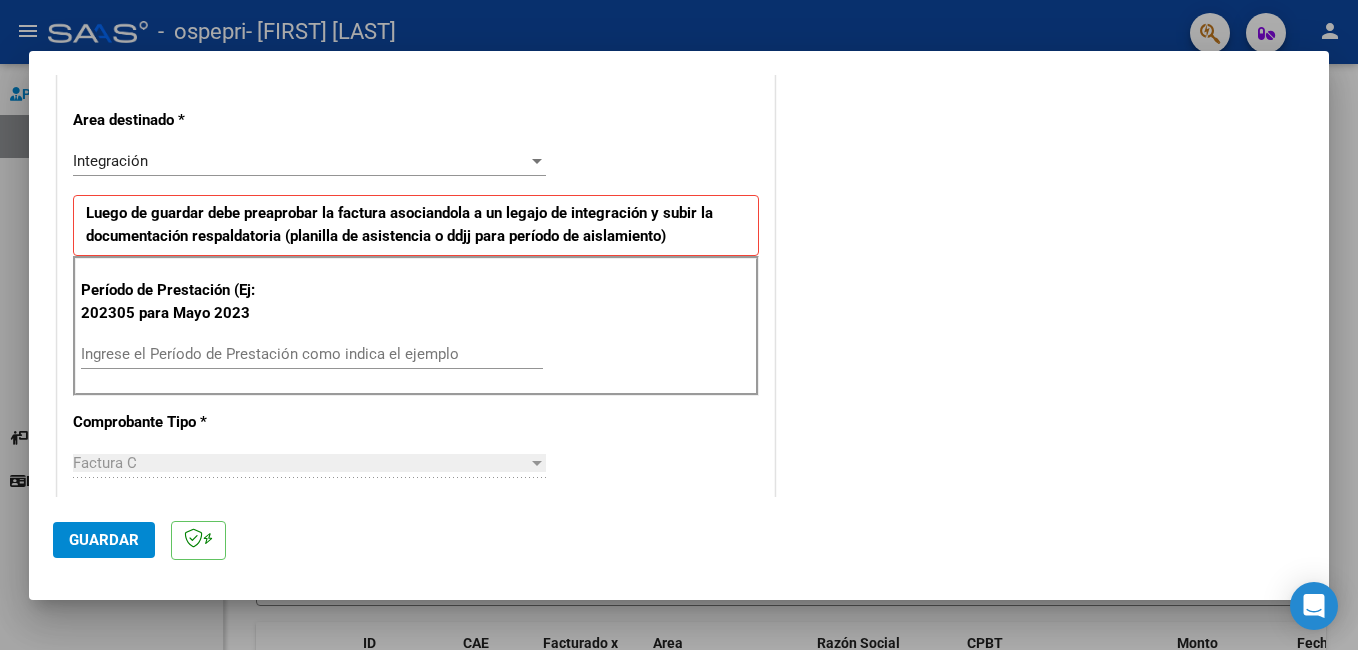 click on "Ingrese el Período de Prestación como indica el ejemplo" at bounding box center (312, 354) 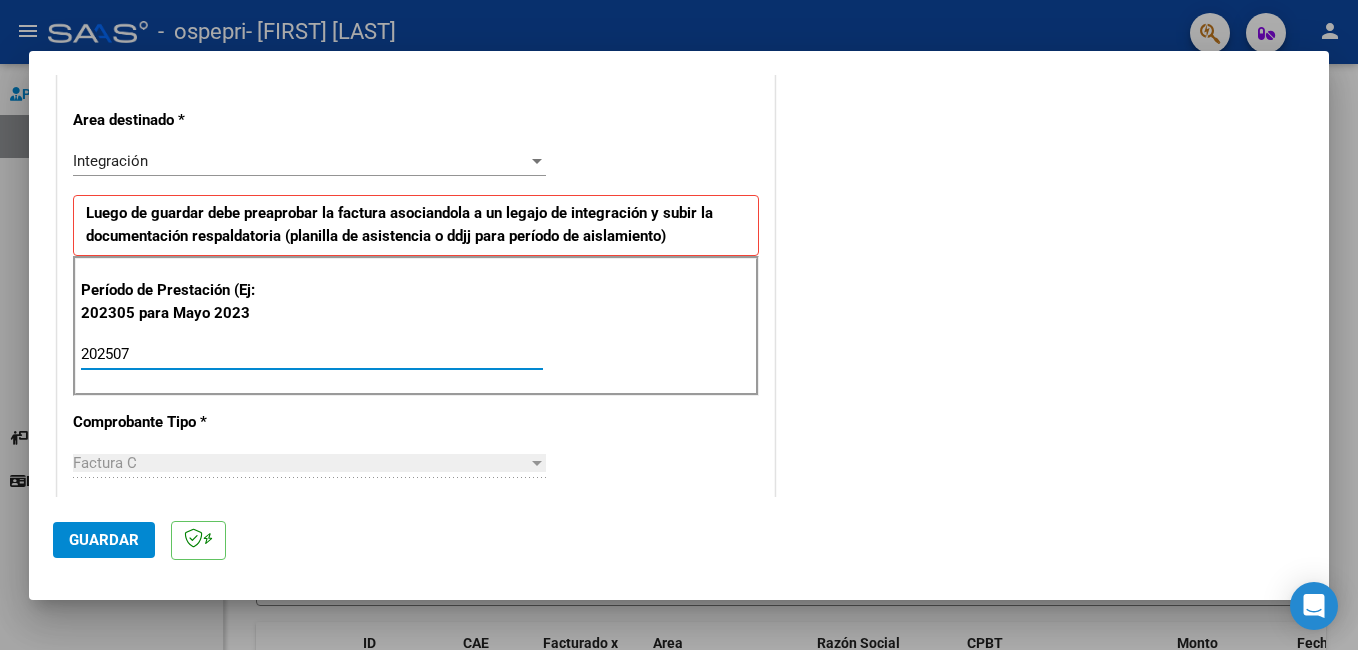 type on "202507" 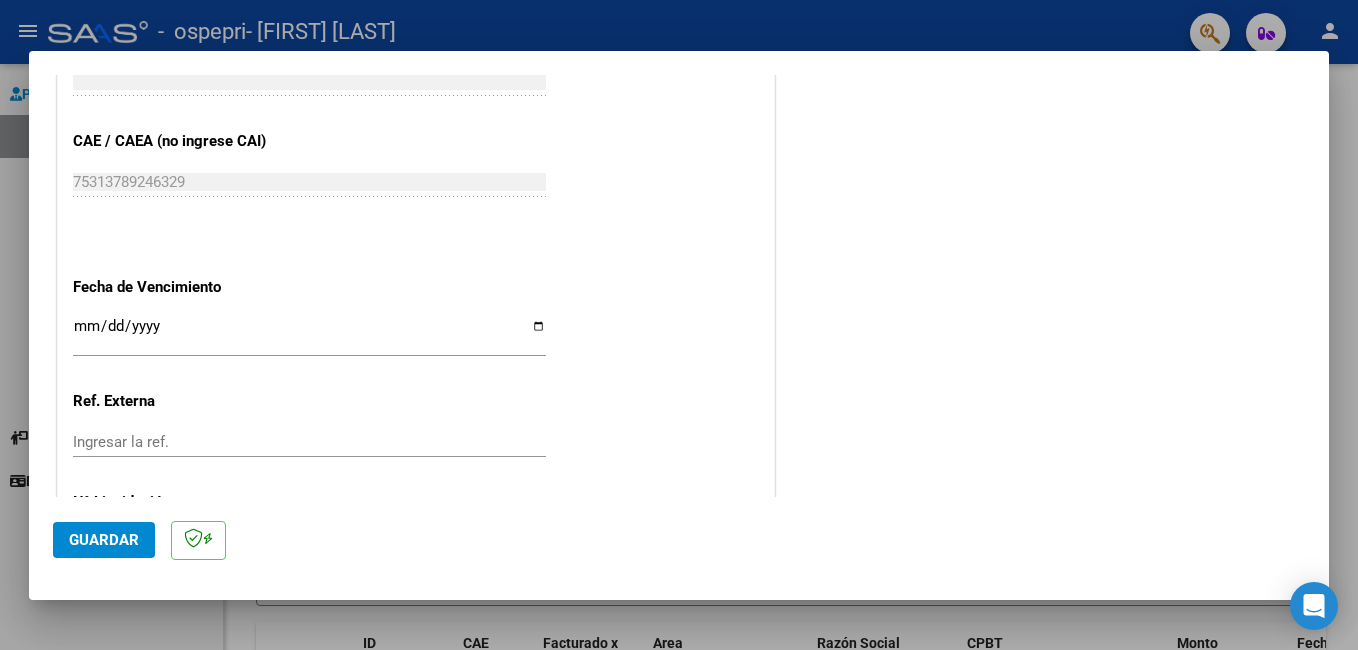 scroll, scrollTop: 1300, scrollLeft: 0, axis: vertical 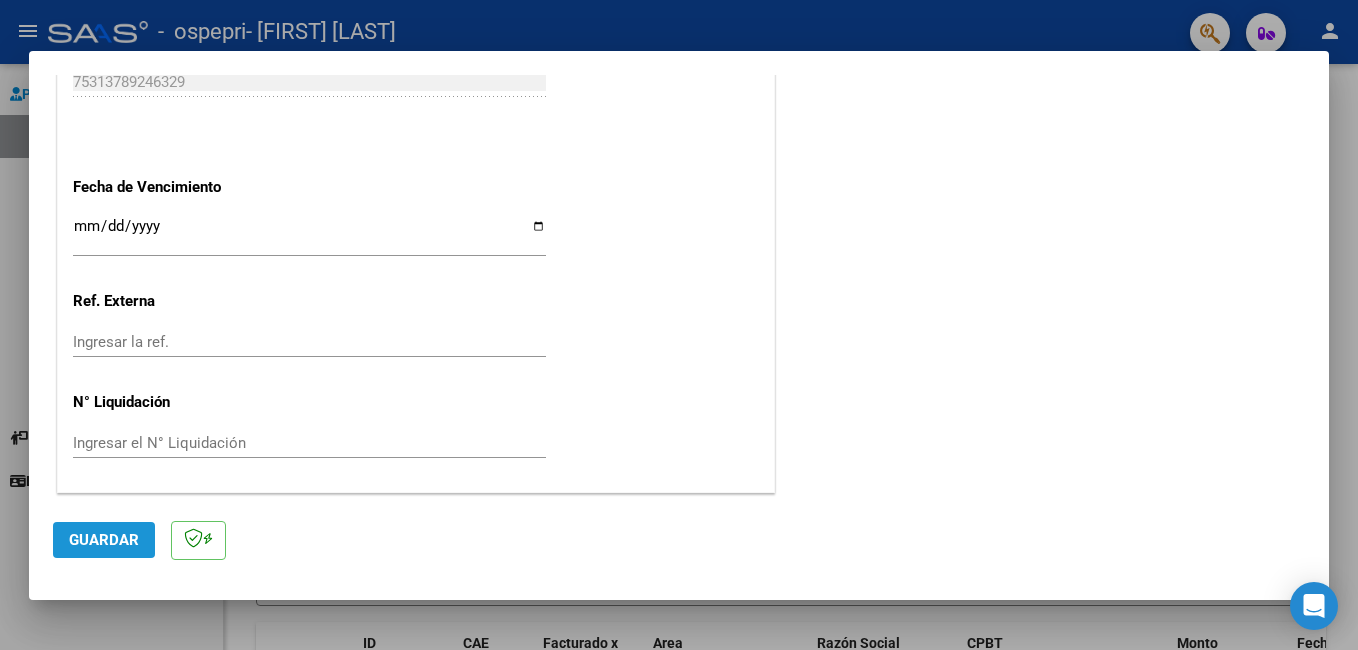 click on "Guardar" 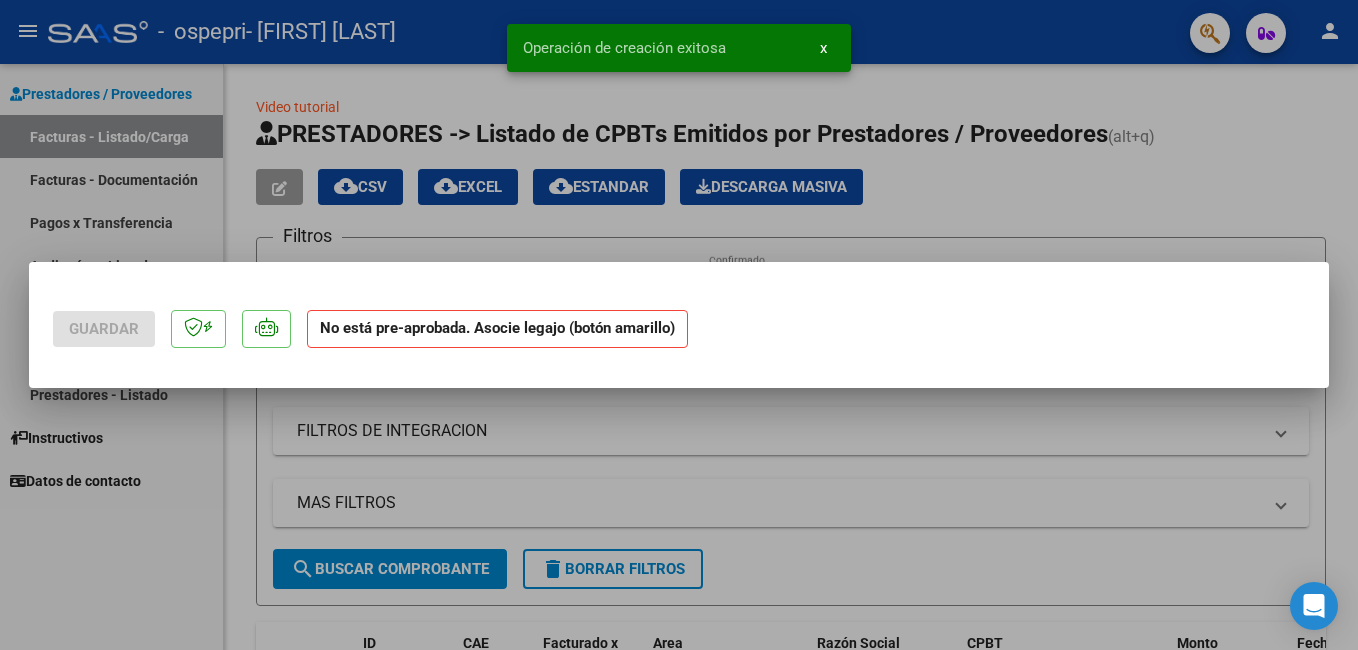 scroll, scrollTop: 0, scrollLeft: 0, axis: both 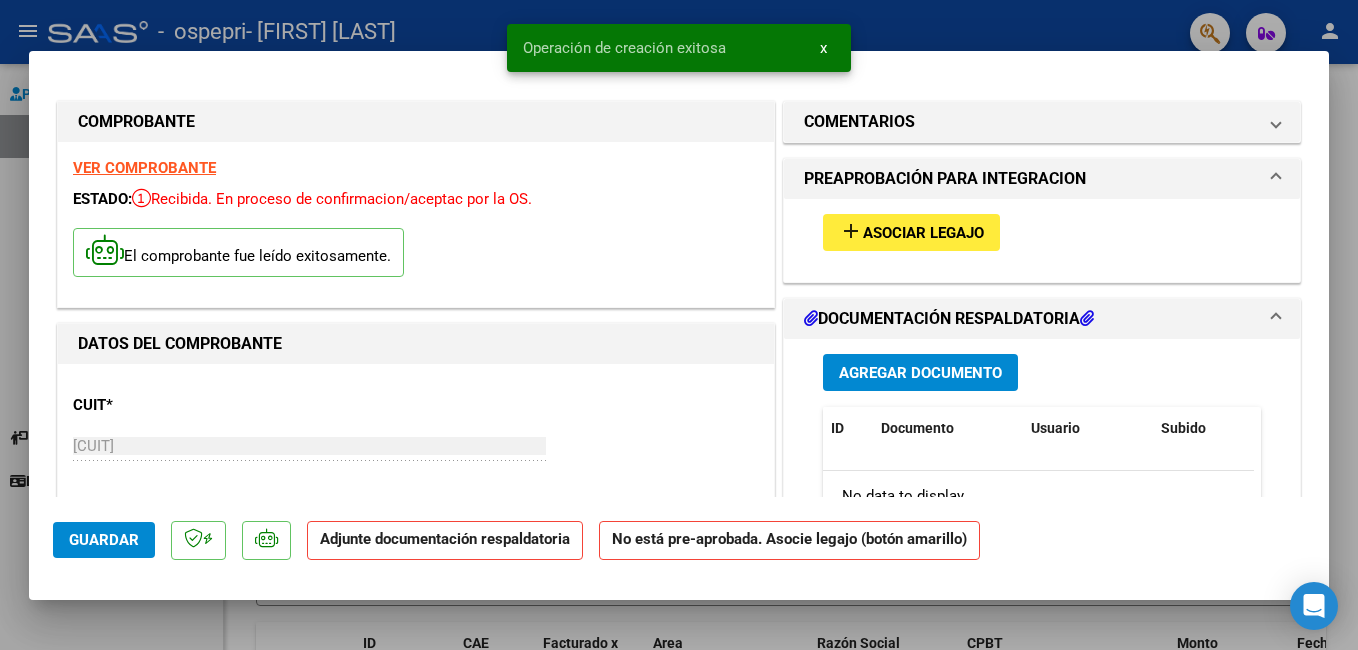 click on "Asociar Legajo" at bounding box center (923, 233) 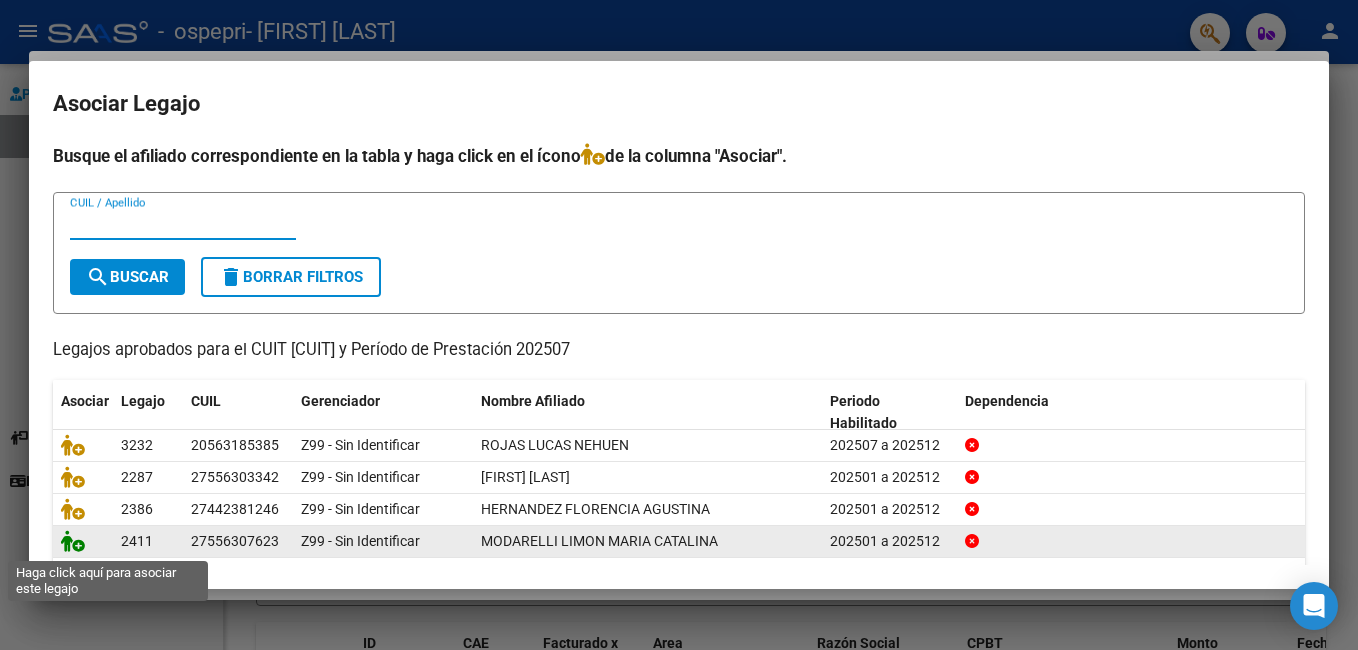 click 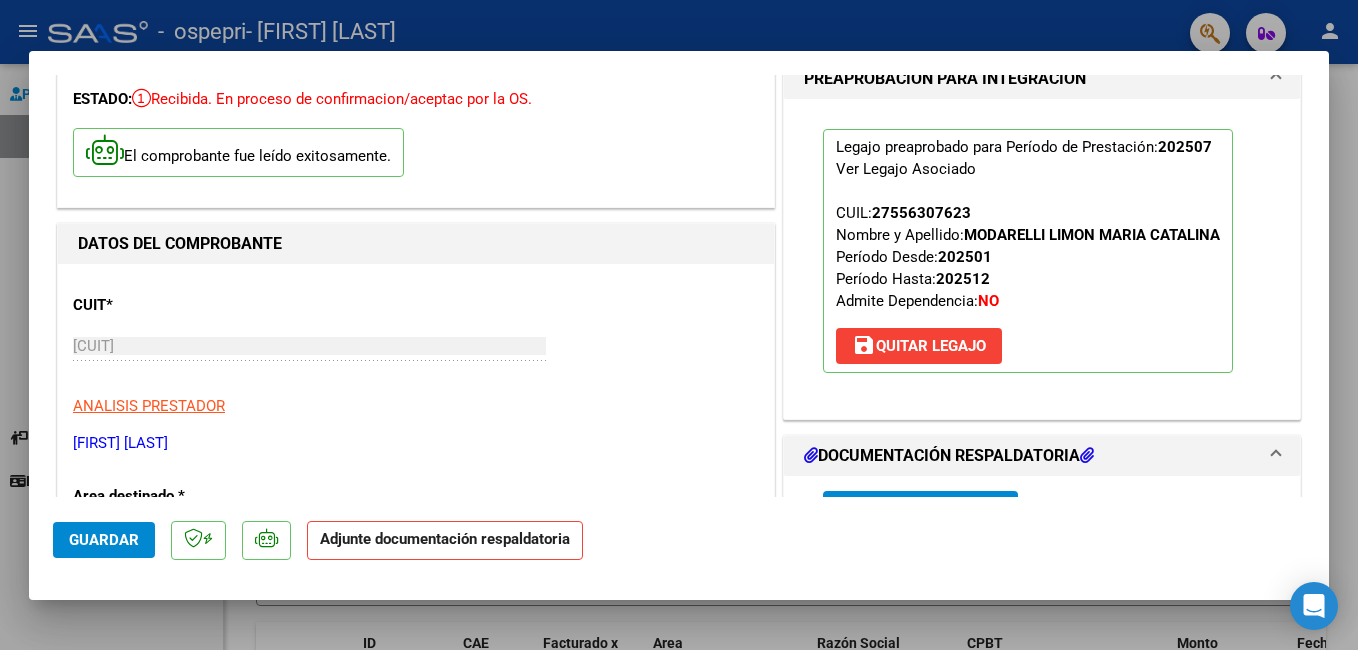 scroll, scrollTop: 400, scrollLeft: 0, axis: vertical 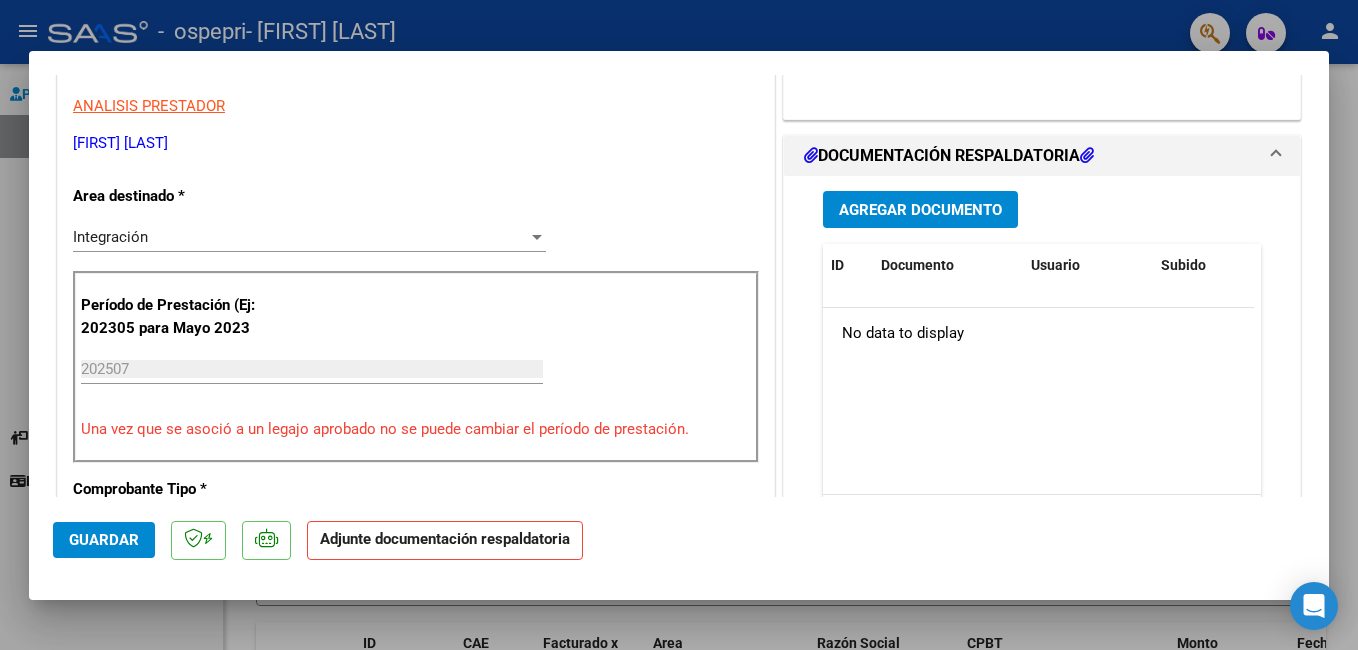 click on "Agregar Documento" at bounding box center (920, 210) 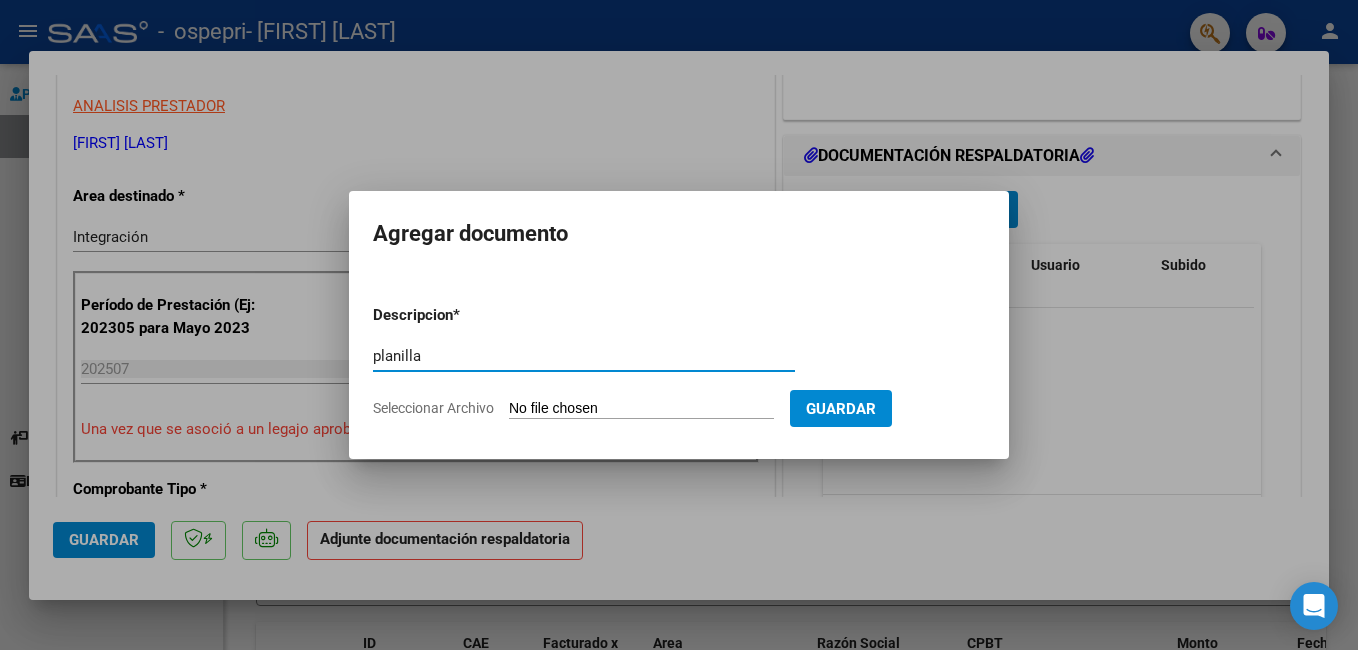 type on "planilla" 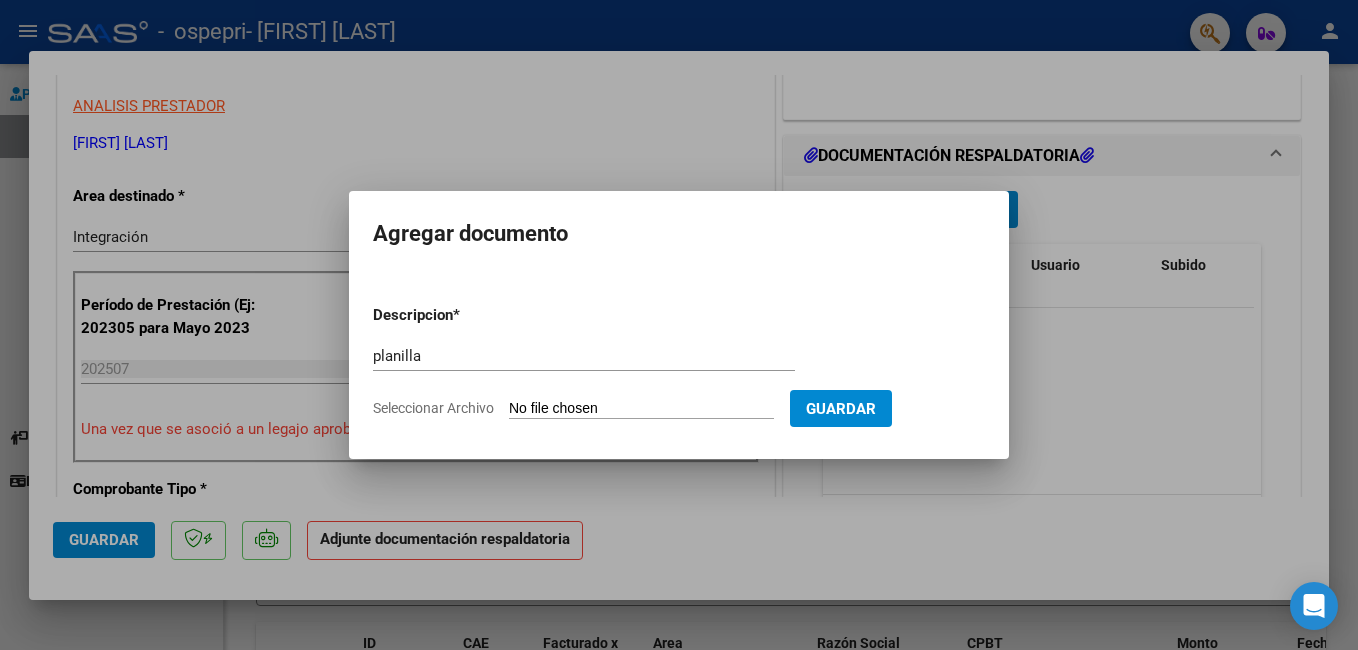 click on "Seleccionar Archivo" at bounding box center (641, 409) 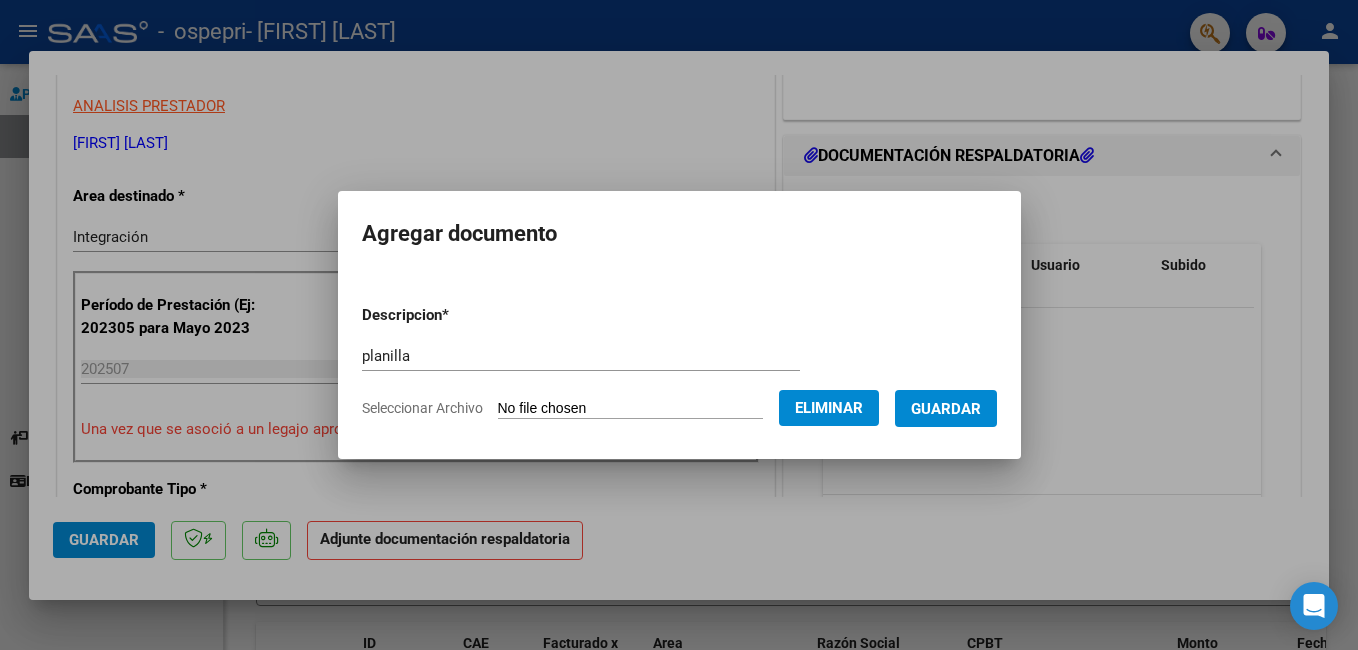 click on "Guardar" at bounding box center [946, 409] 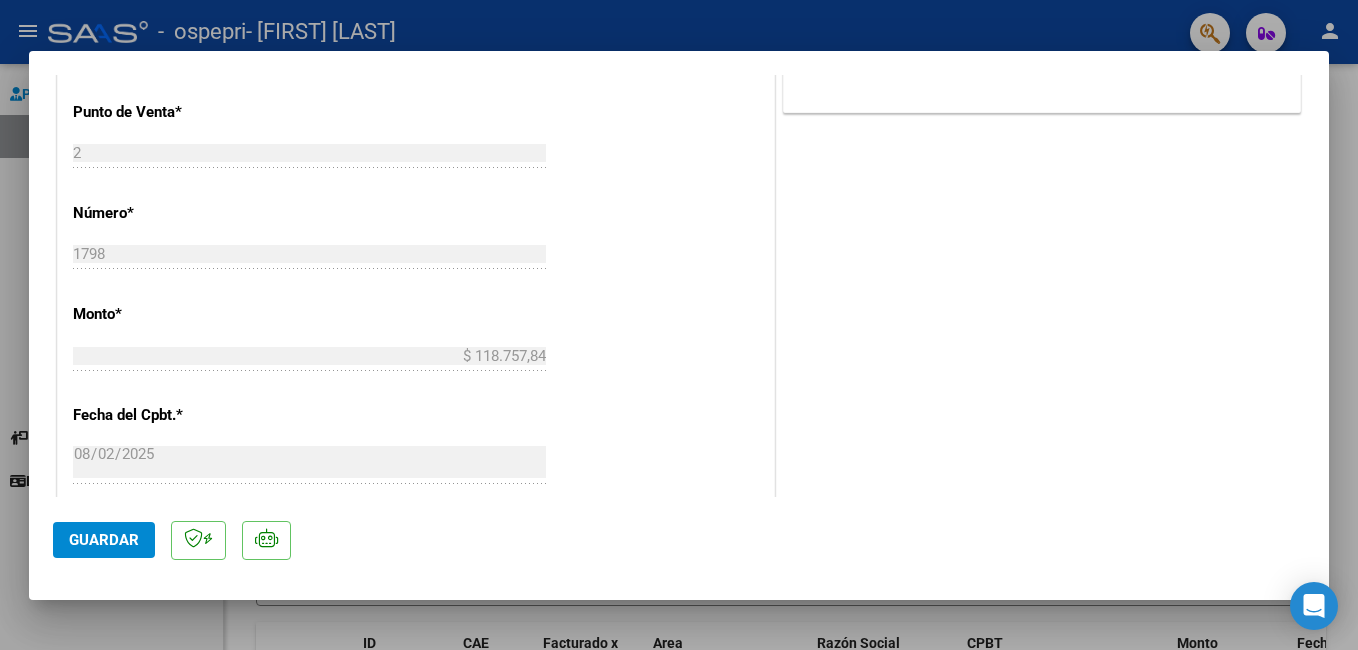 scroll, scrollTop: 1100, scrollLeft: 0, axis: vertical 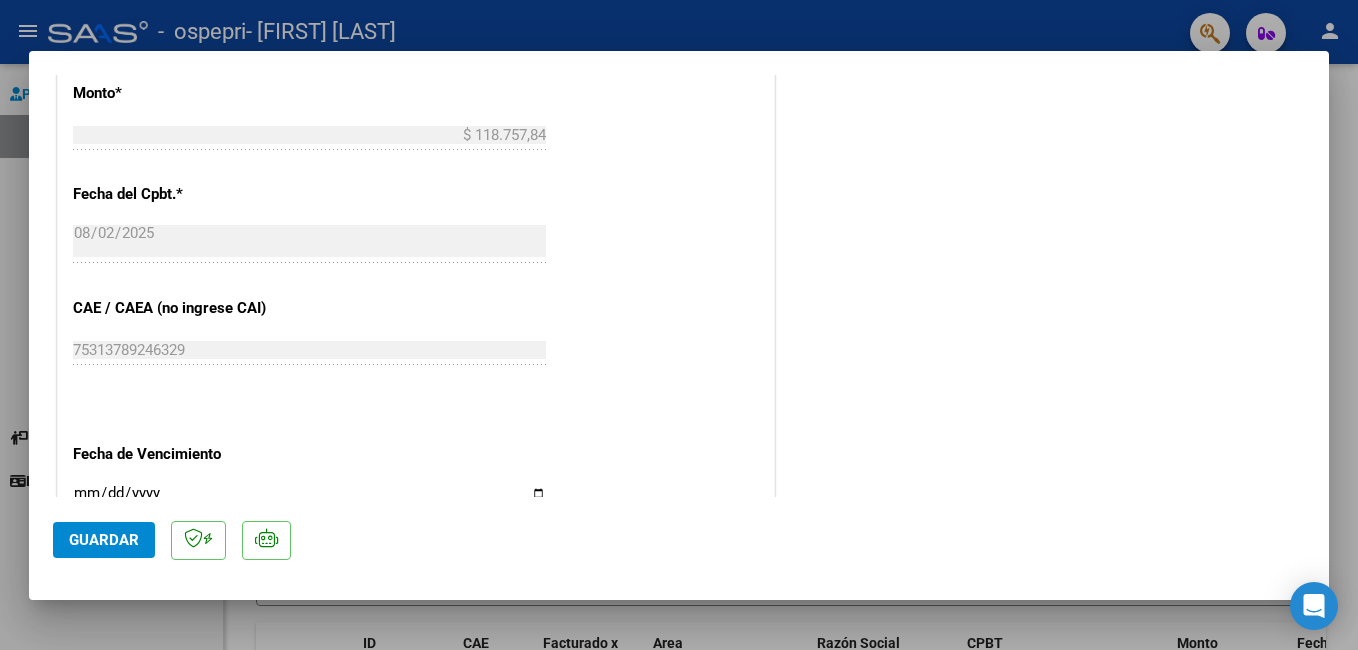 click on "Guardar" 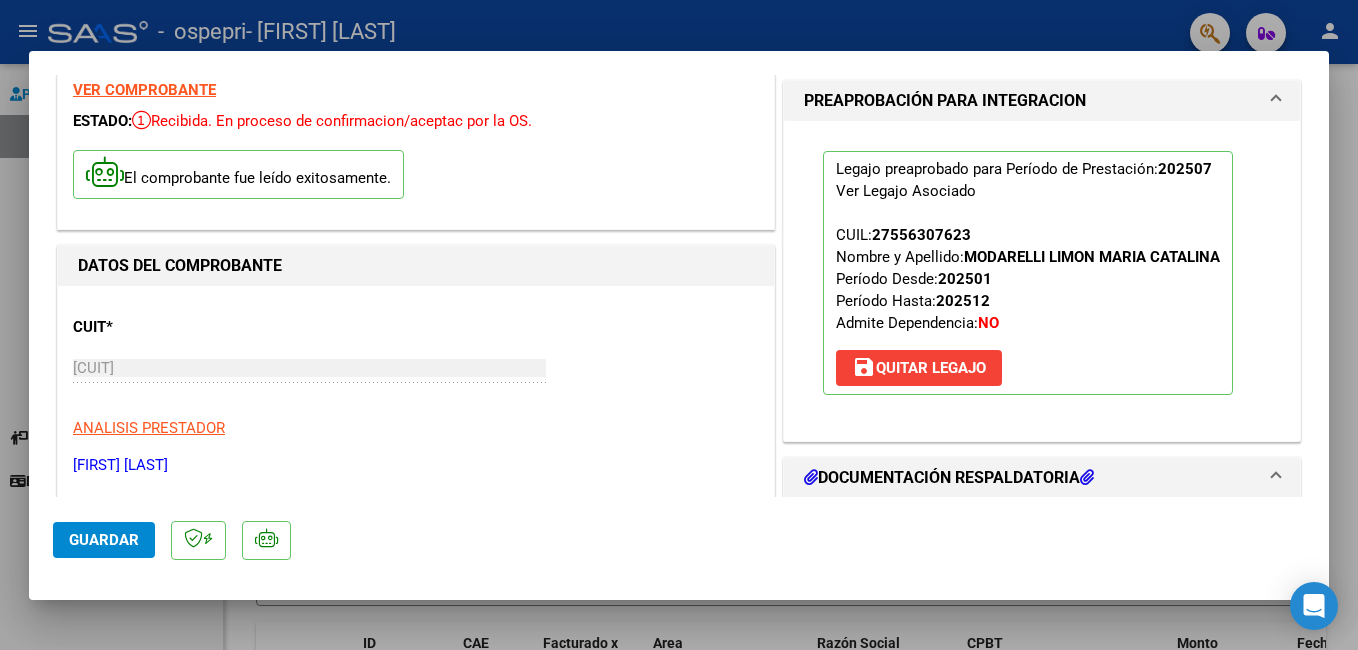 scroll, scrollTop: 0, scrollLeft: 0, axis: both 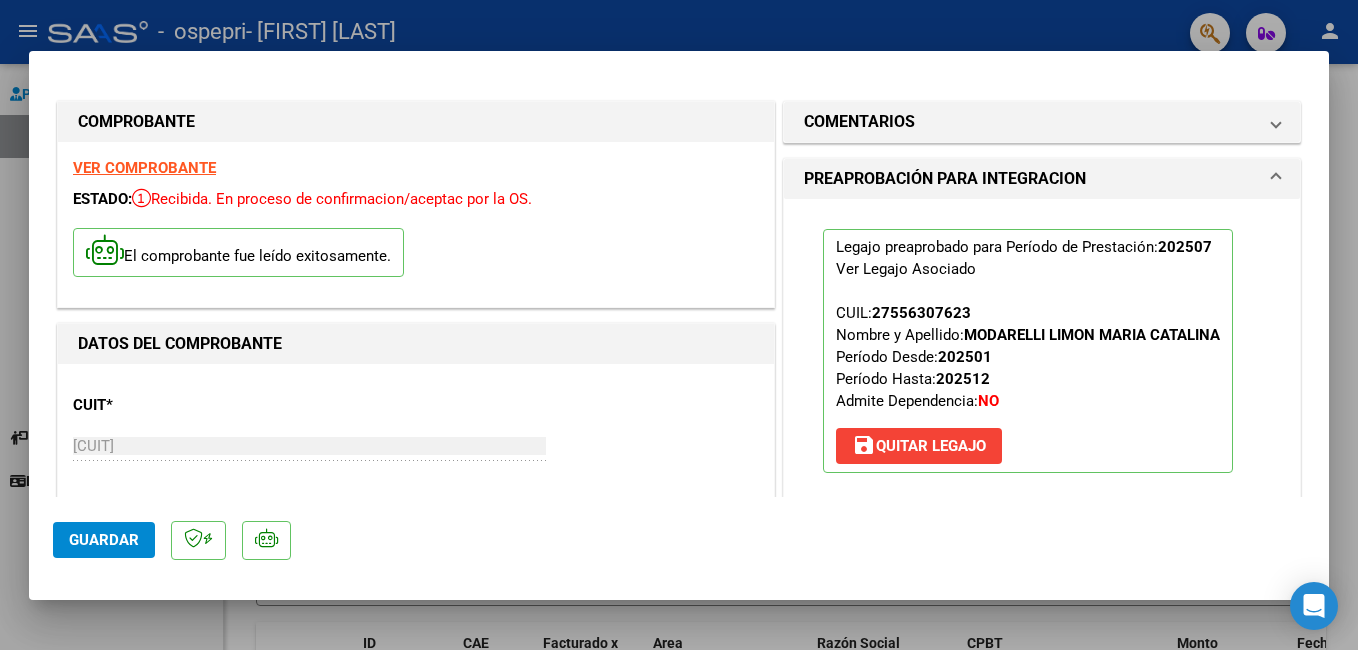 click at bounding box center (679, 325) 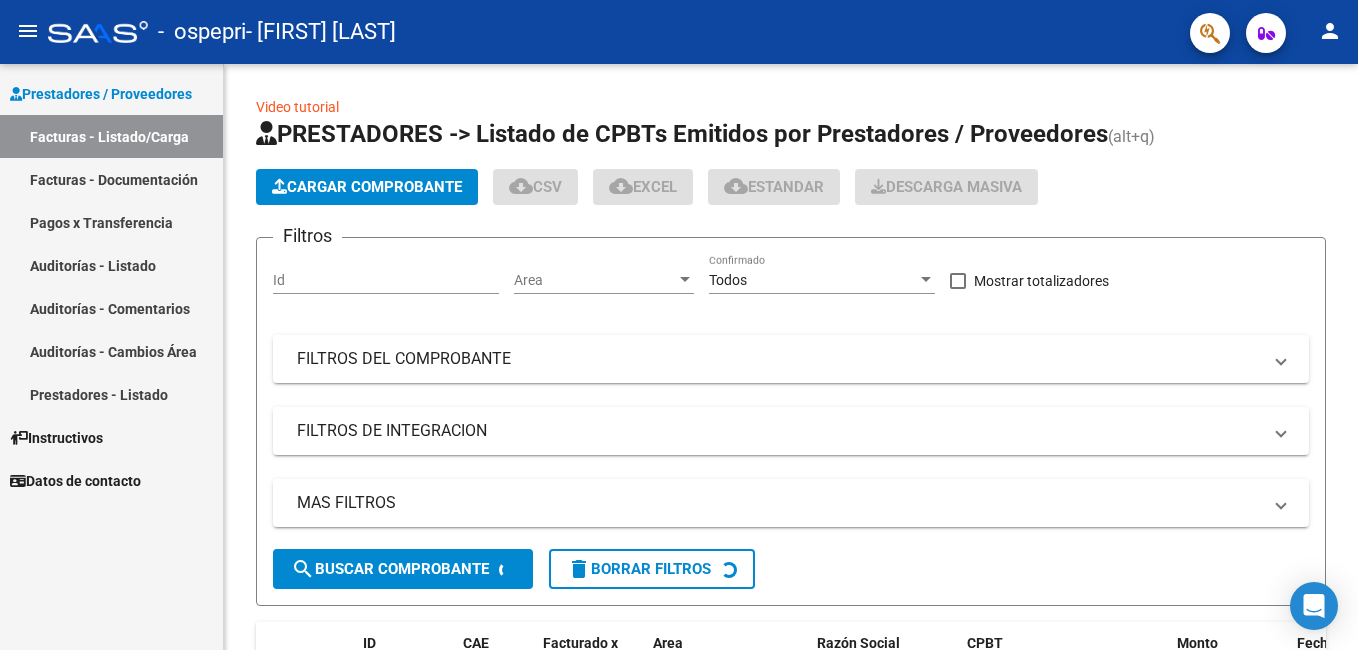 click on "Video tutorial   PRESTADORES -> Listado de CPBTs Emitidos por Prestadores / Proveedores (alt+q)   Cargar Comprobante
cloud_download  CSV  cloud_download  EXCEL  cloud_download  Estandar   Descarga Masiva
Filtros Id Area Area Todos Confirmado   Mostrar totalizadores   FILTROS DEL COMPROBANTE  Comprobante Tipo Comprobante Tipo Start date – End date Fec. Comprobante Desde / Hasta Días Emisión Desde(cant. días) Días Emisión Hasta(cant. días) CUIT / Razón Social Pto. Venta Nro. Comprobante Código SSS CAE Válido CAE Válido Todos Cargado Módulo Hosp. Todos Tiene facturacion Apócrifa Hospital Refes  FILTROS DE INTEGRACION  Período De Prestación Campos del Archivo de Rendición Devuelto x SSS (dr_envio) Todos Rendido x SSS (dr_envio) Tipo de Registro Tipo de Registro Período Presentación Período Presentación Campos del Legajo Asociado (preaprobación) Afiliado Legajo (cuil/nombre) Todos Solo facturas preaprobadas  MAS FILTROS  Todos Con Doc. Respaldatoria Todos Con Trazabilidad Todos – – 2" 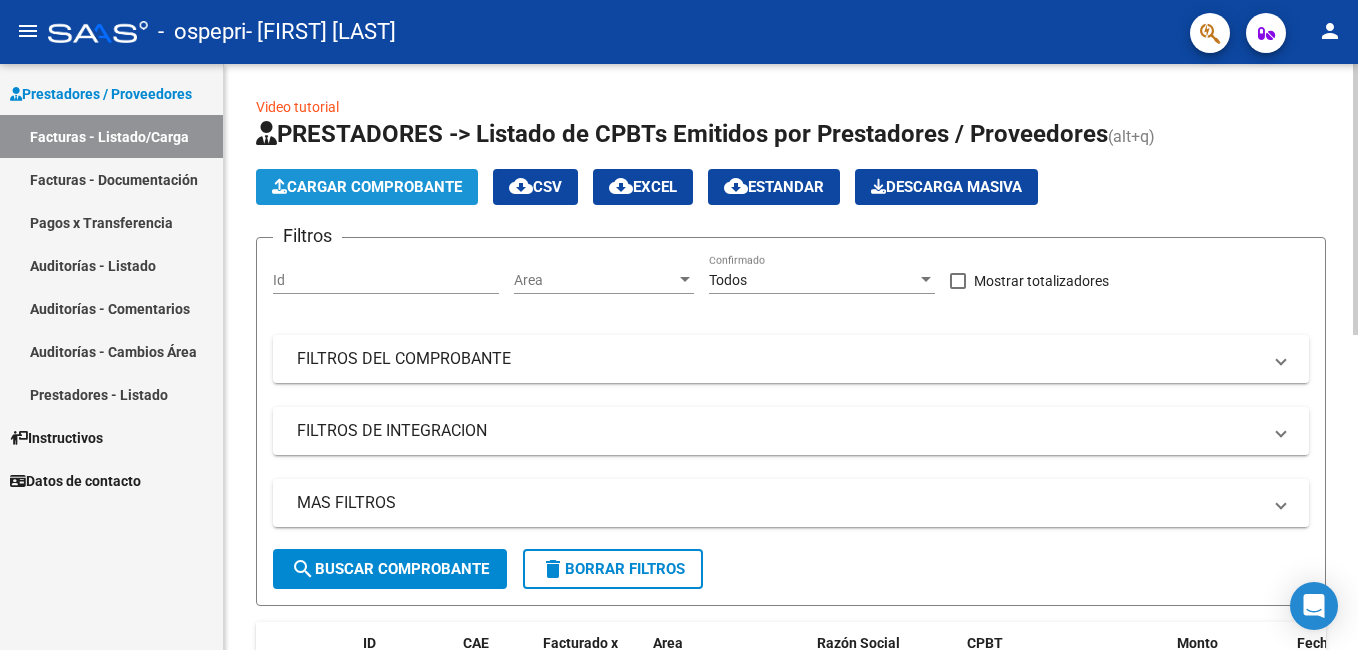click on "Cargar Comprobante" 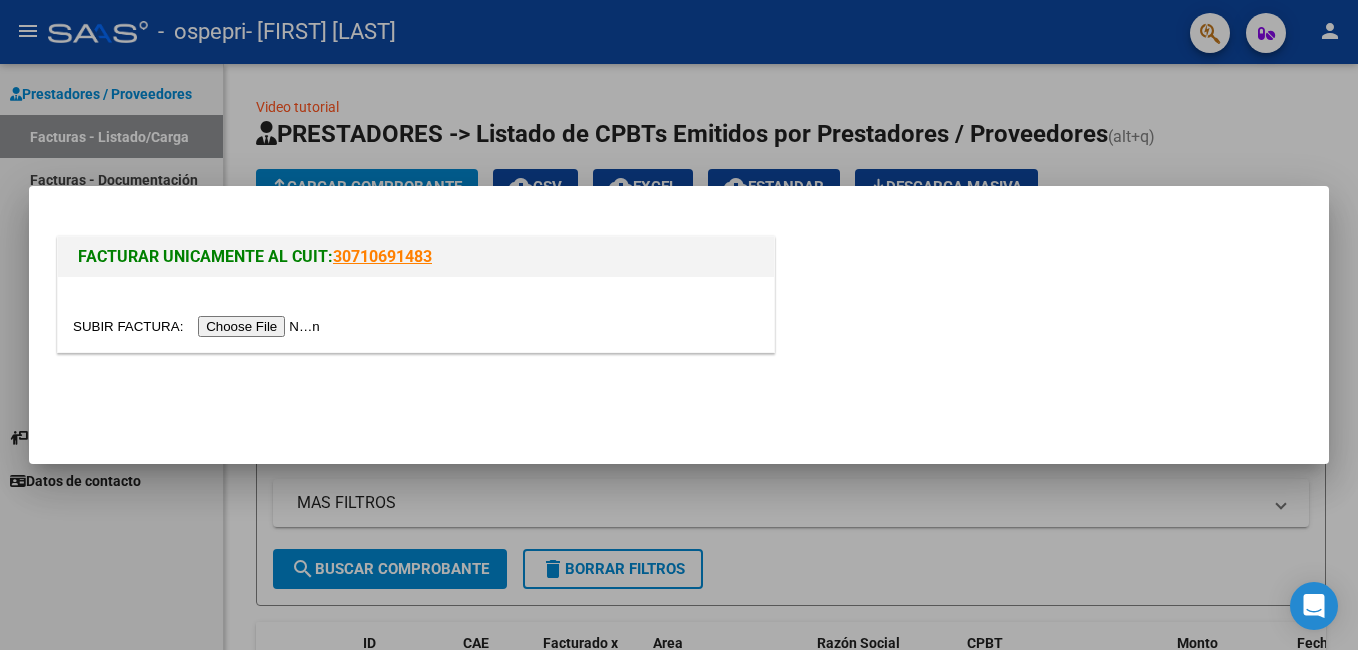 click at bounding box center (199, 326) 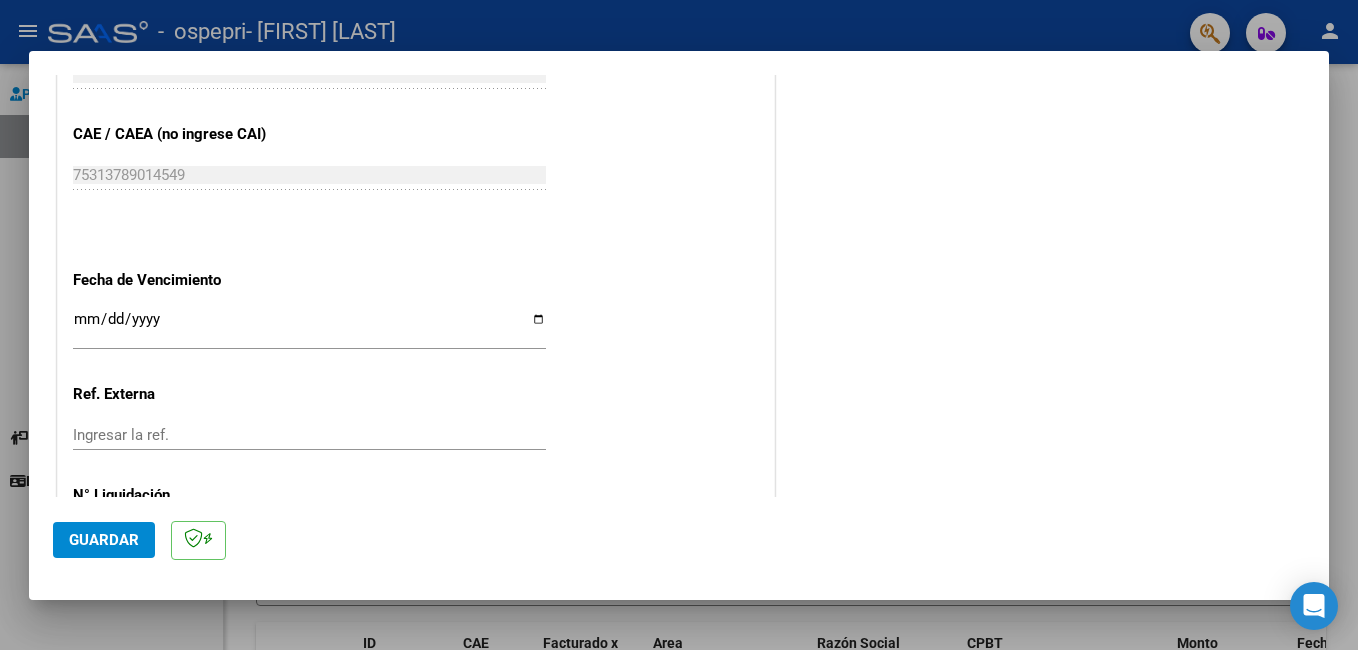 scroll, scrollTop: 1300, scrollLeft: 0, axis: vertical 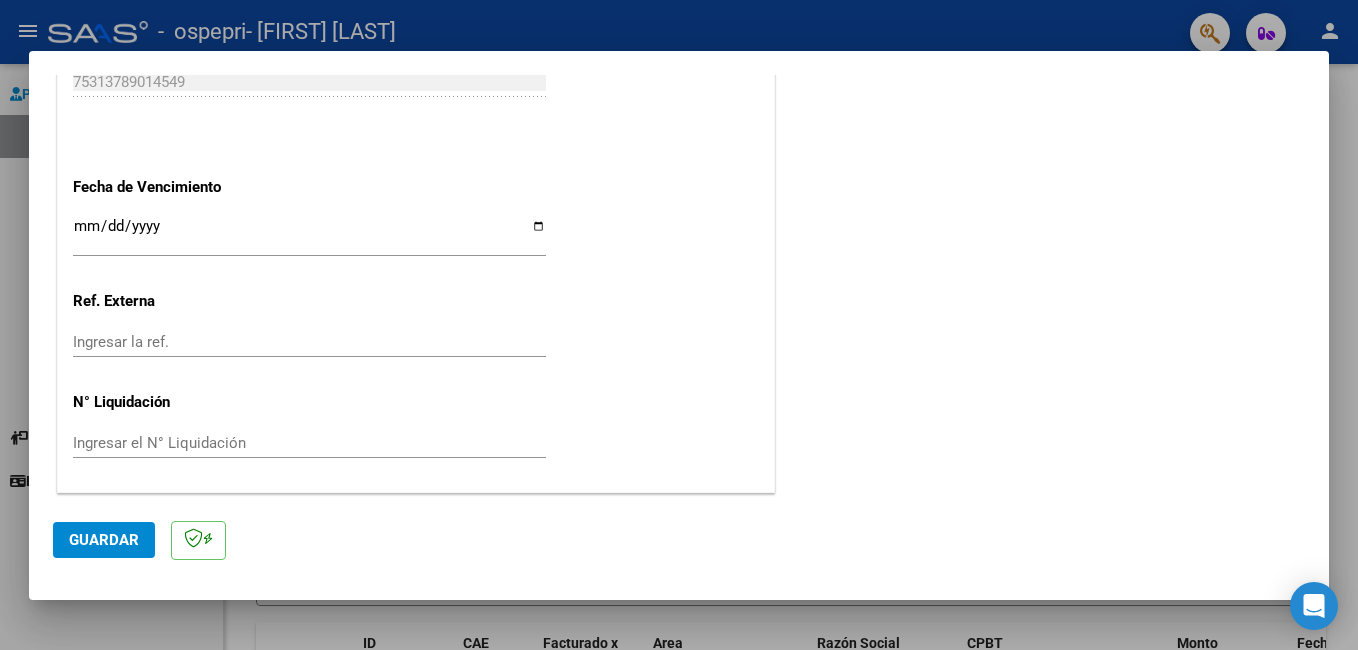 click on "Guardar" 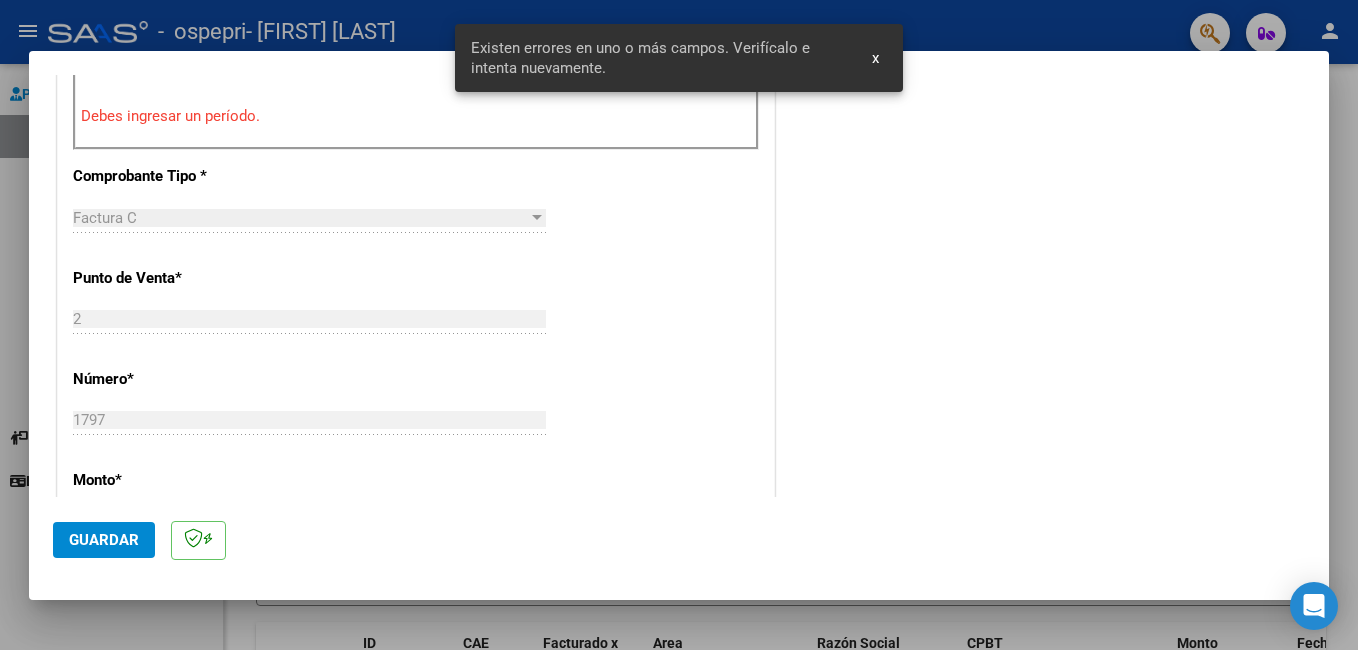 scroll, scrollTop: 448, scrollLeft: 0, axis: vertical 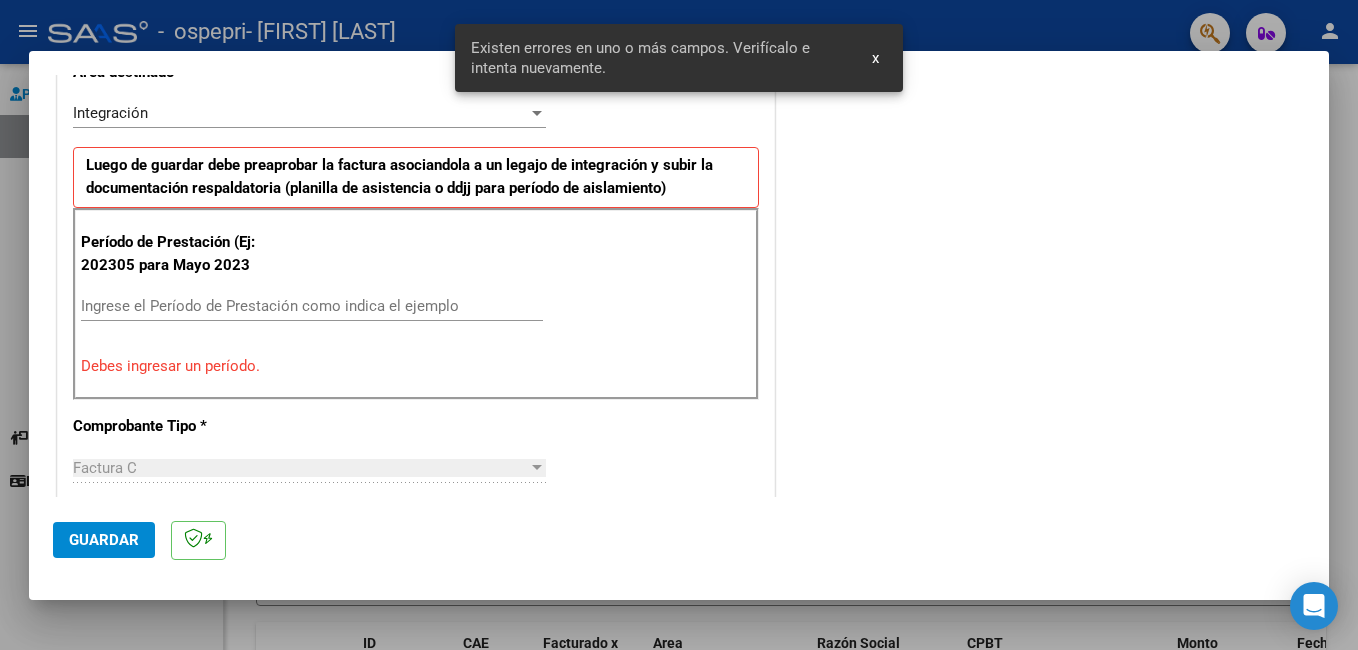 click on "Ingrese el Período de Prestación como indica el ejemplo" at bounding box center (312, 306) 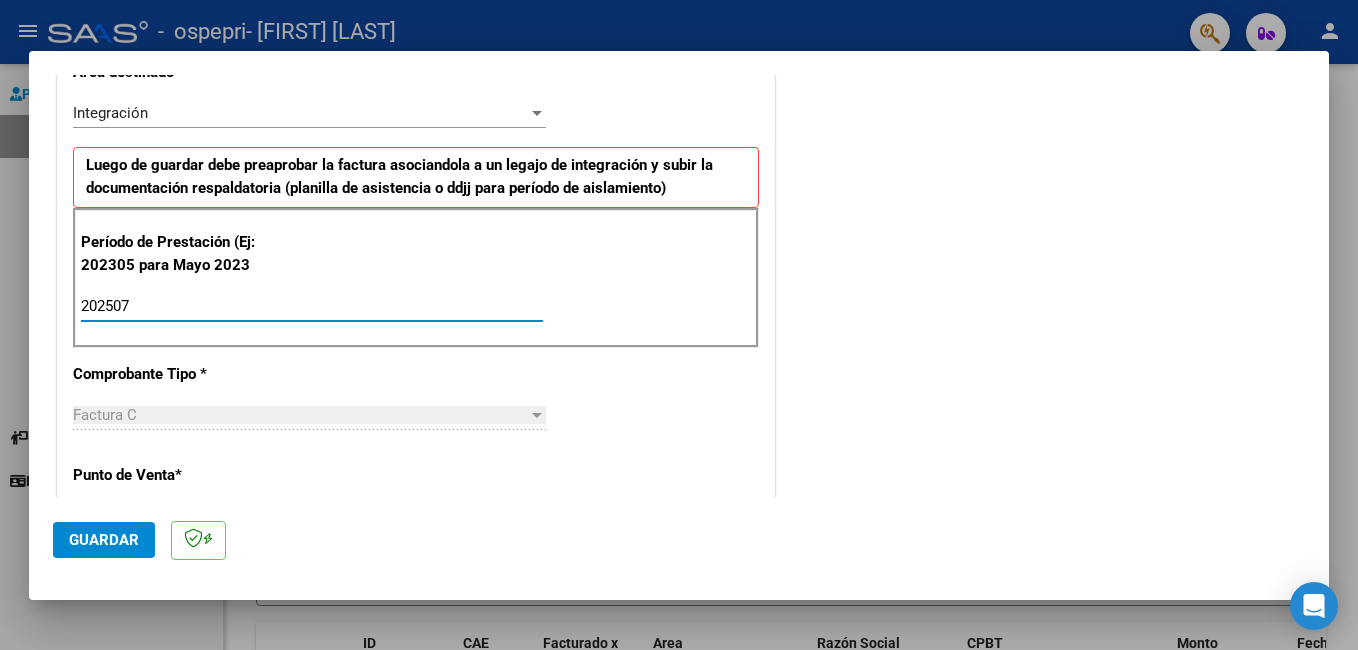 type on "202507" 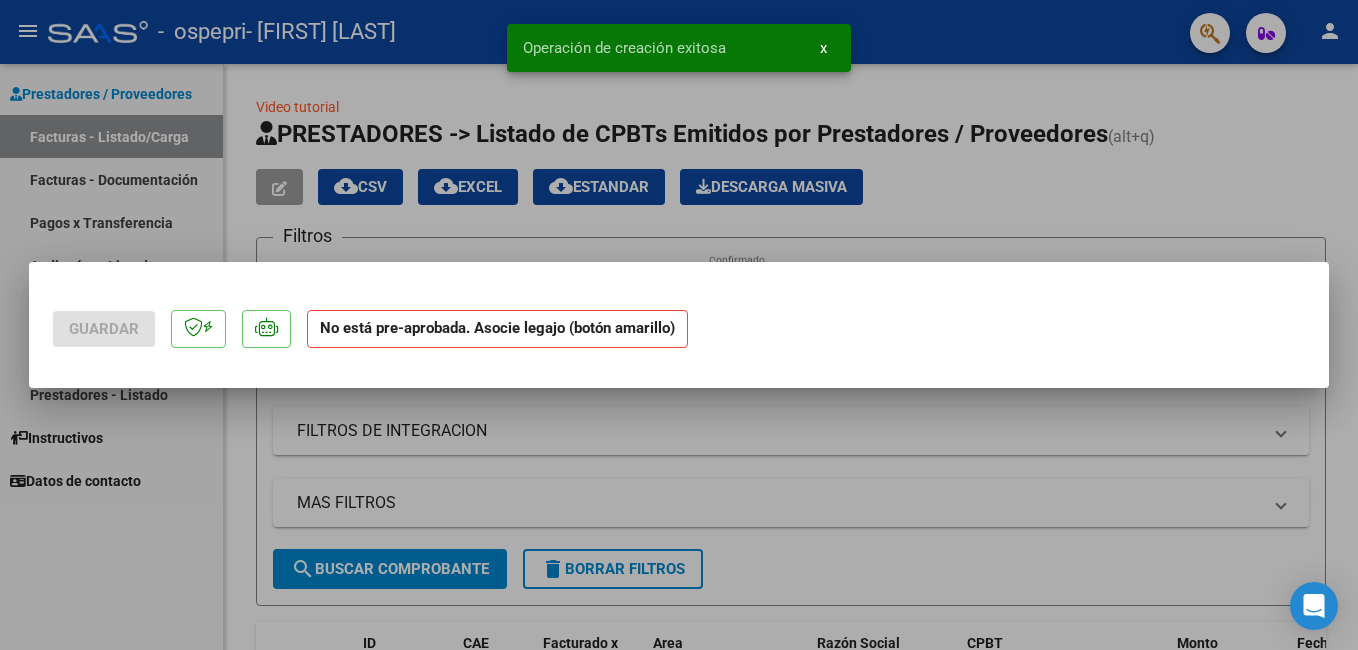 scroll, scrollTop: 0, scrollLeft: 0, axis: both 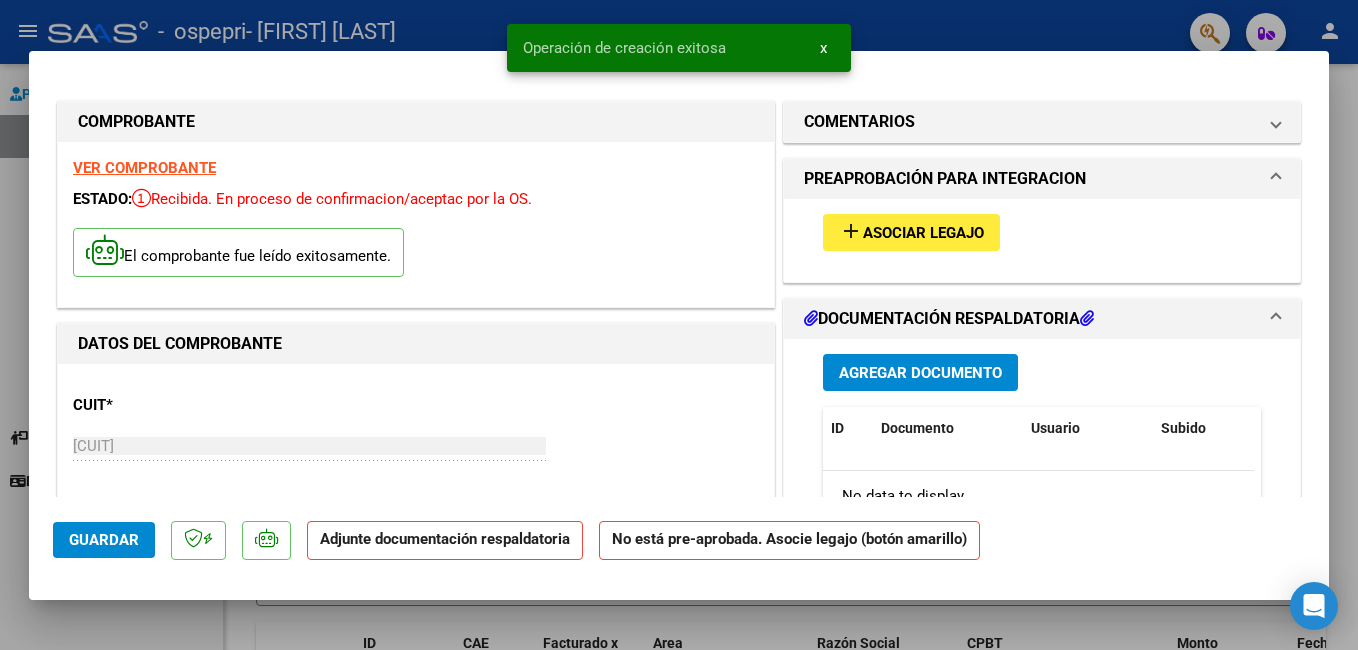 click on "Asociar Legajo" at bounding box center [923, 233] 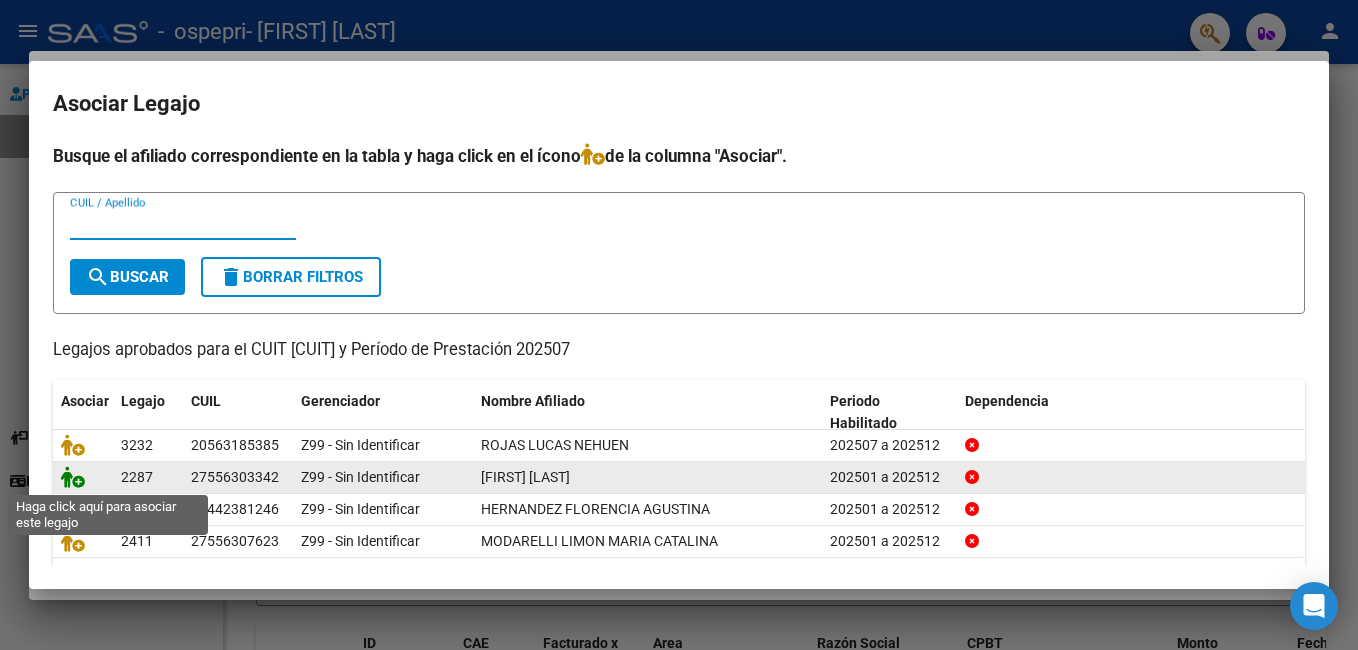 click 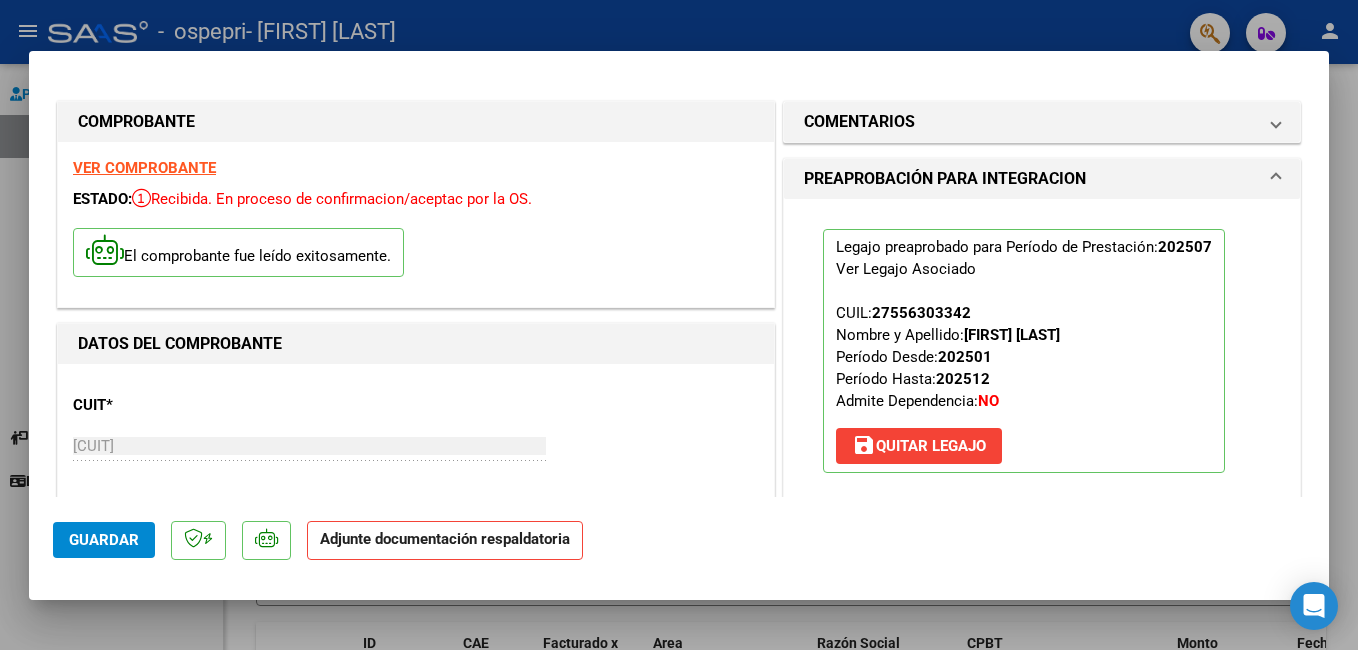 scroll, scrollTop: 300, scrollLeft: 0, axis: vertical 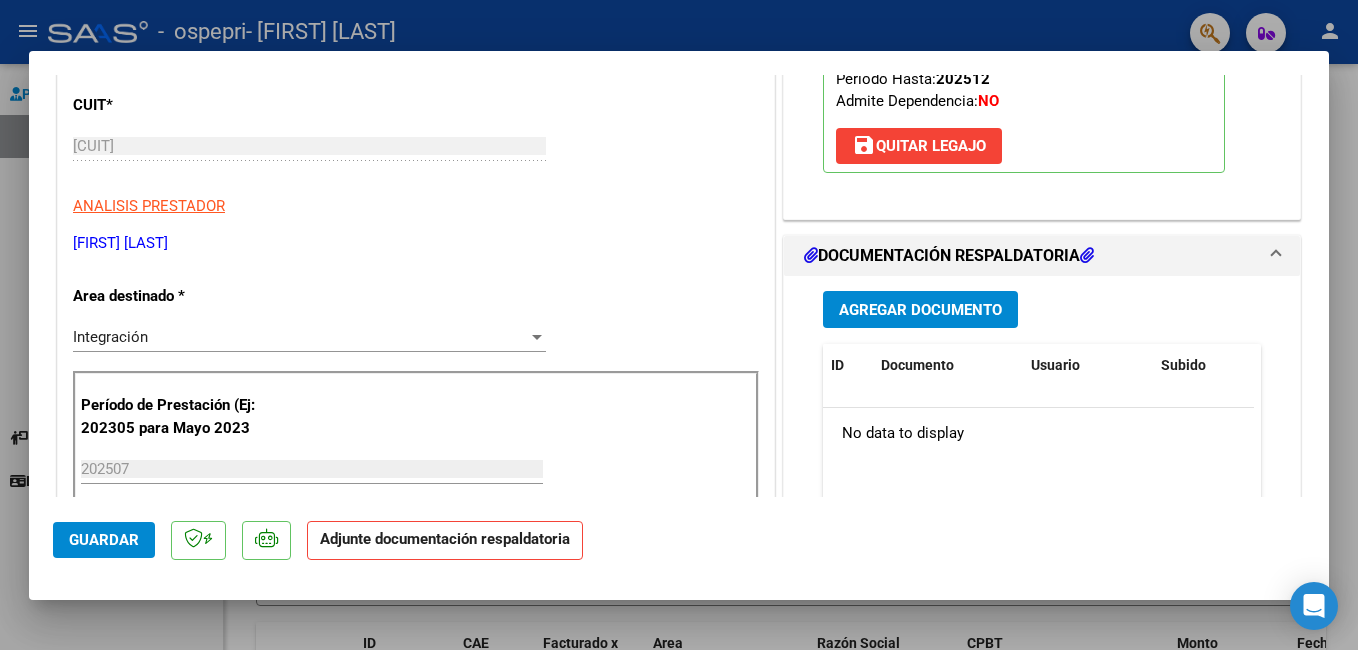click on "Agregar Documento" at bounding box center (920, 310) 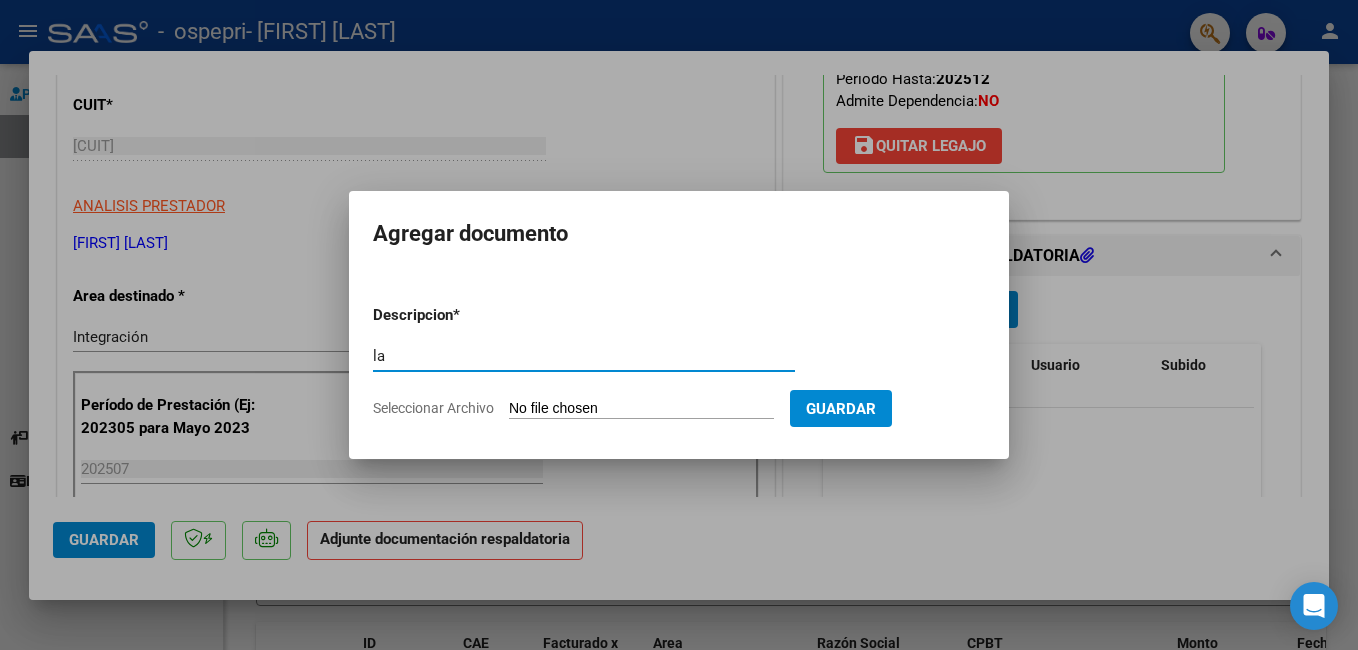 type on "l" 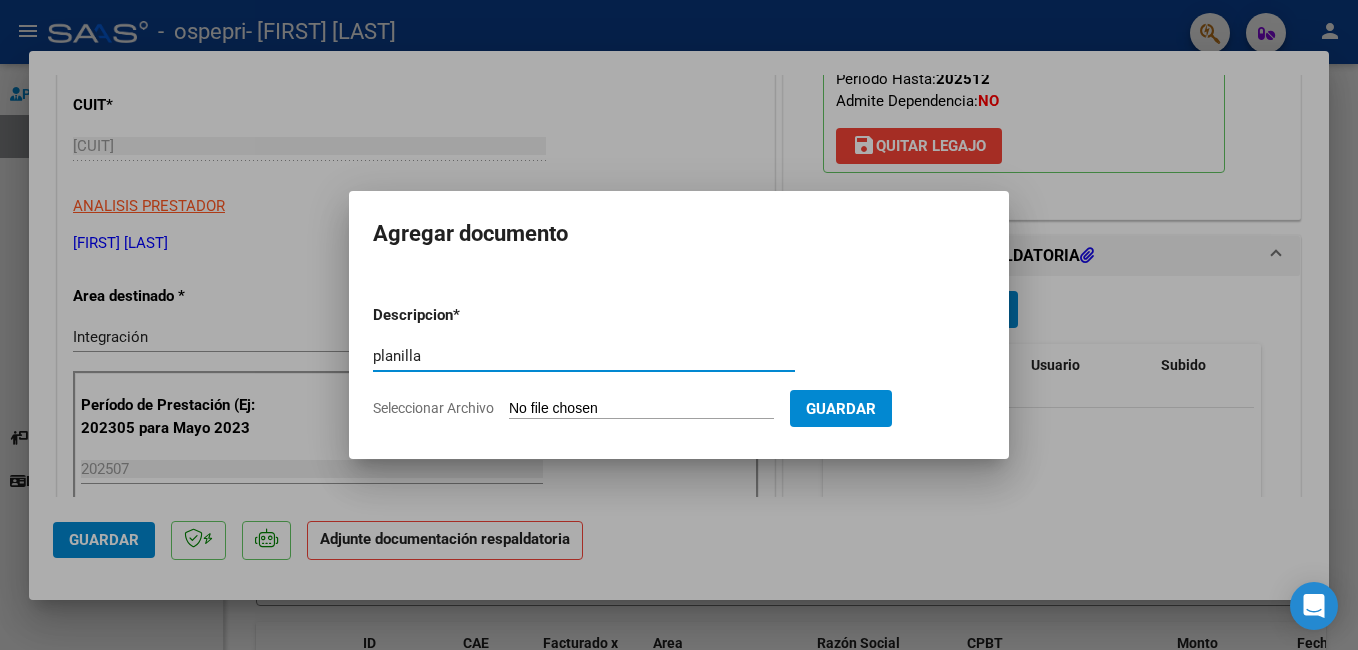 type on "planilla" 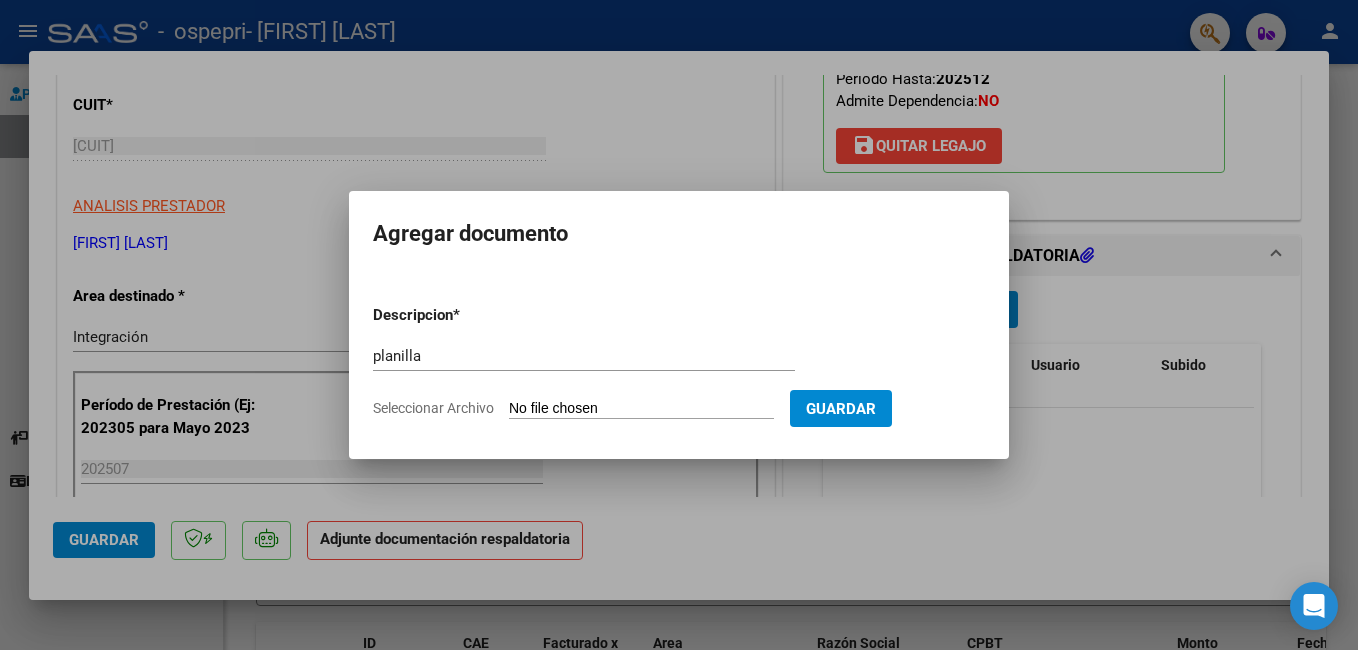 type on "C:\fakepath\planilla julio.pdf" 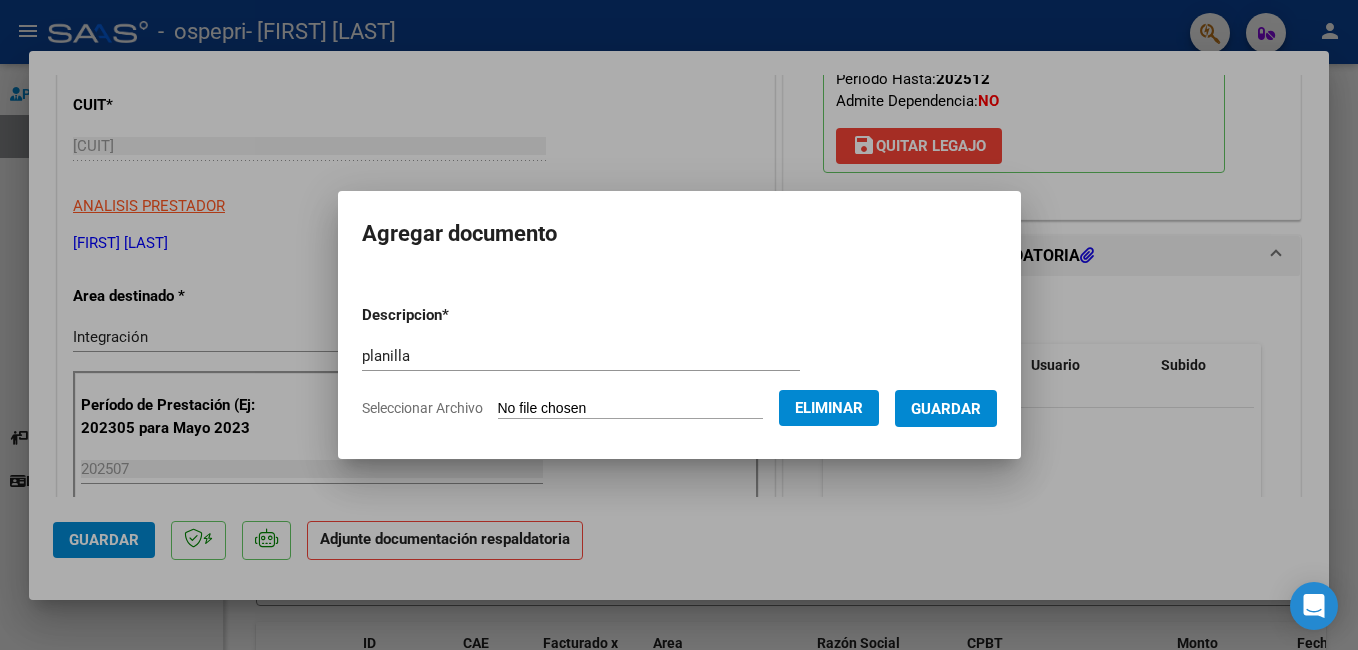 click on "Guardar" at bounding box center (946, 409) 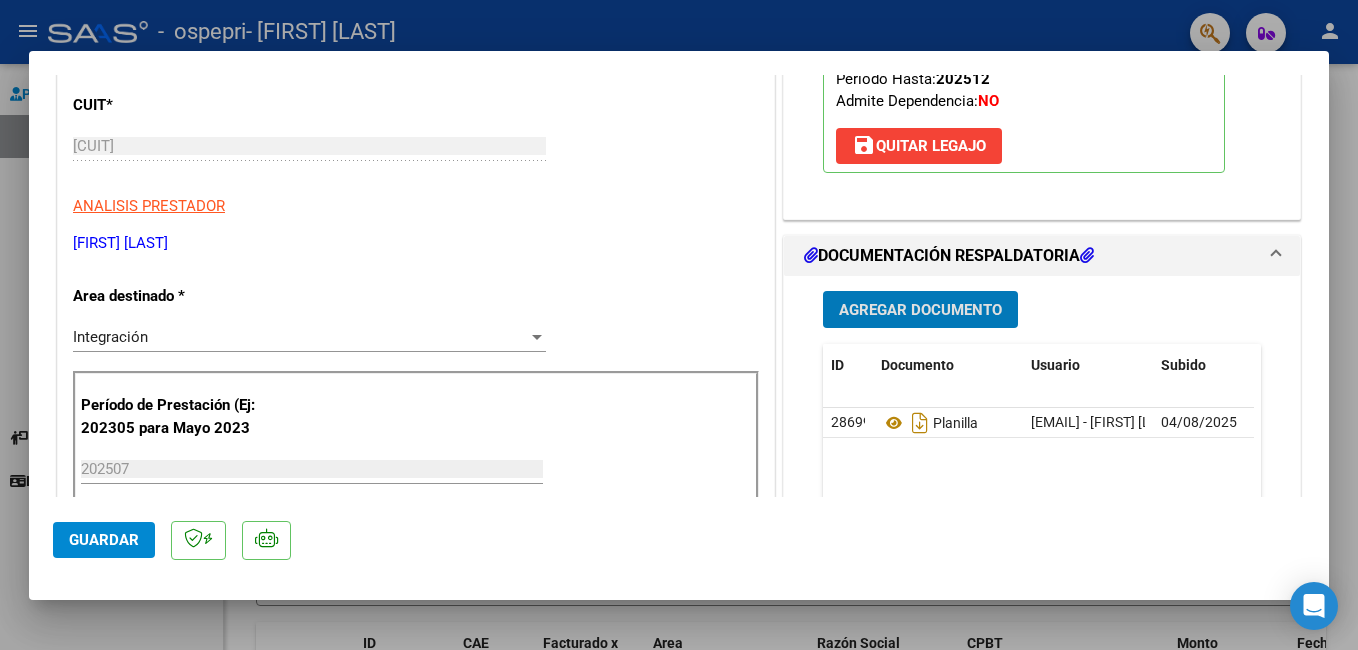 type 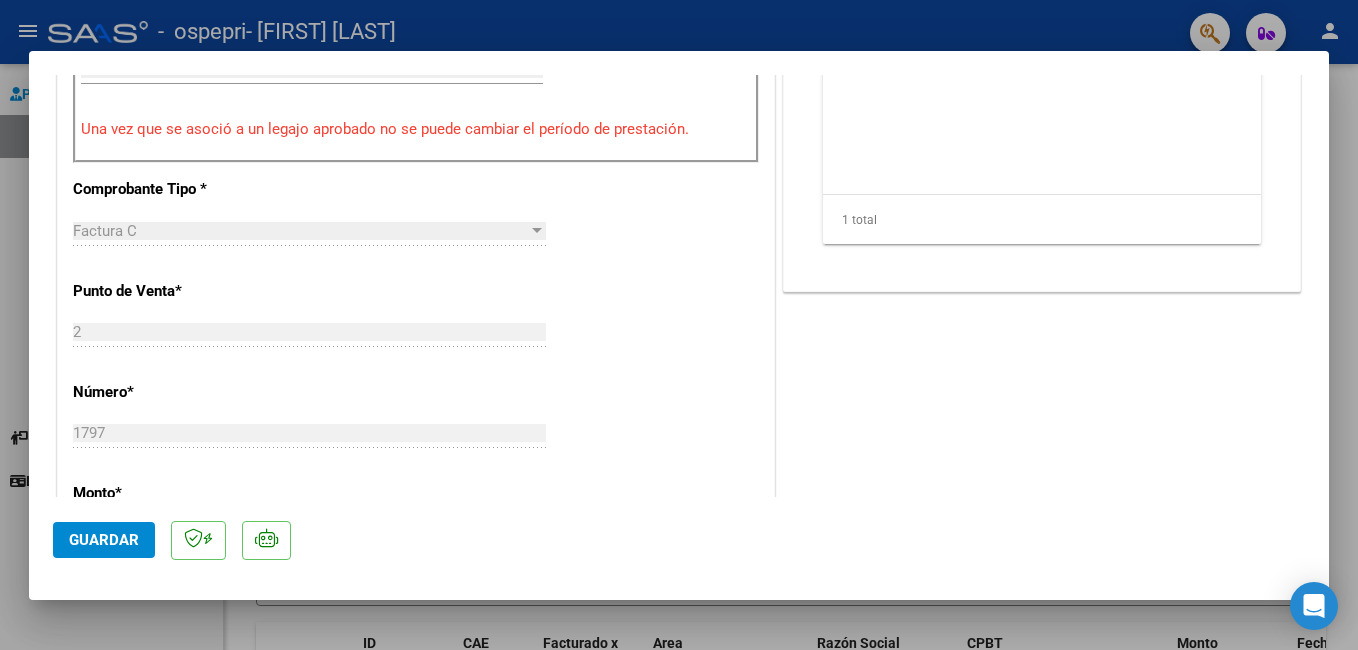 scroll, scrollTop: 800, scrollLeft: 0, axis: vertical 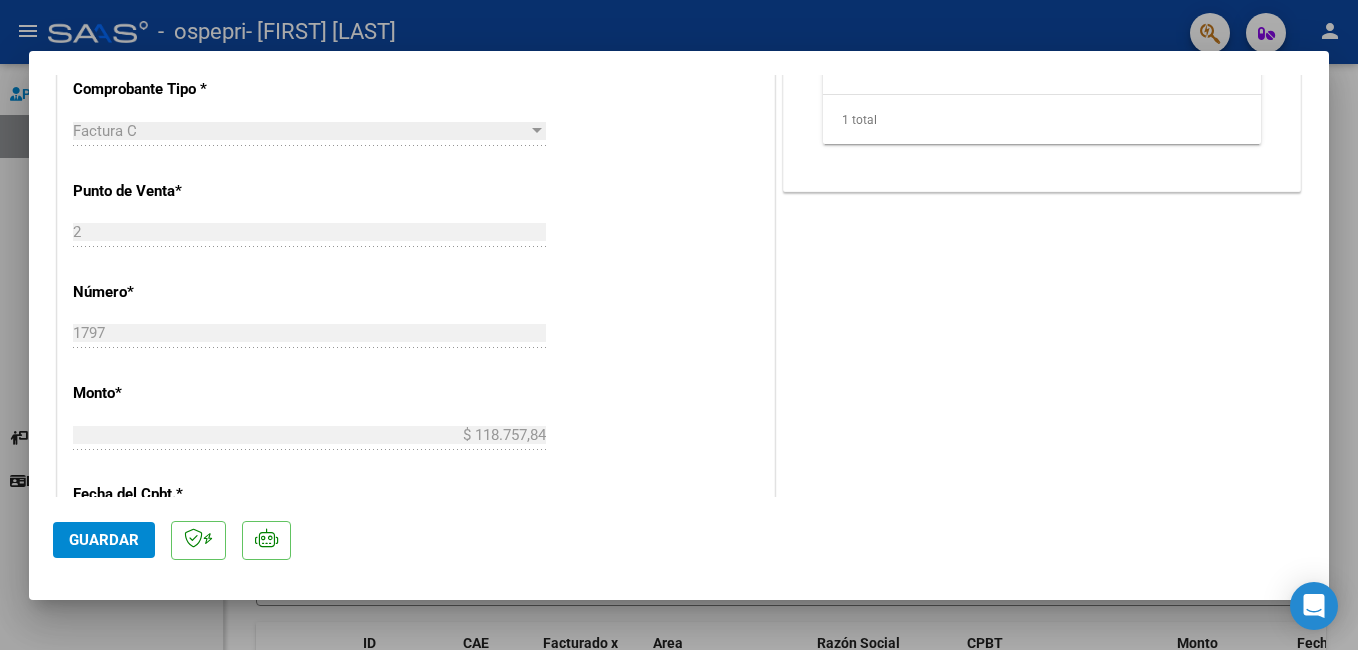 click on "Guardar" 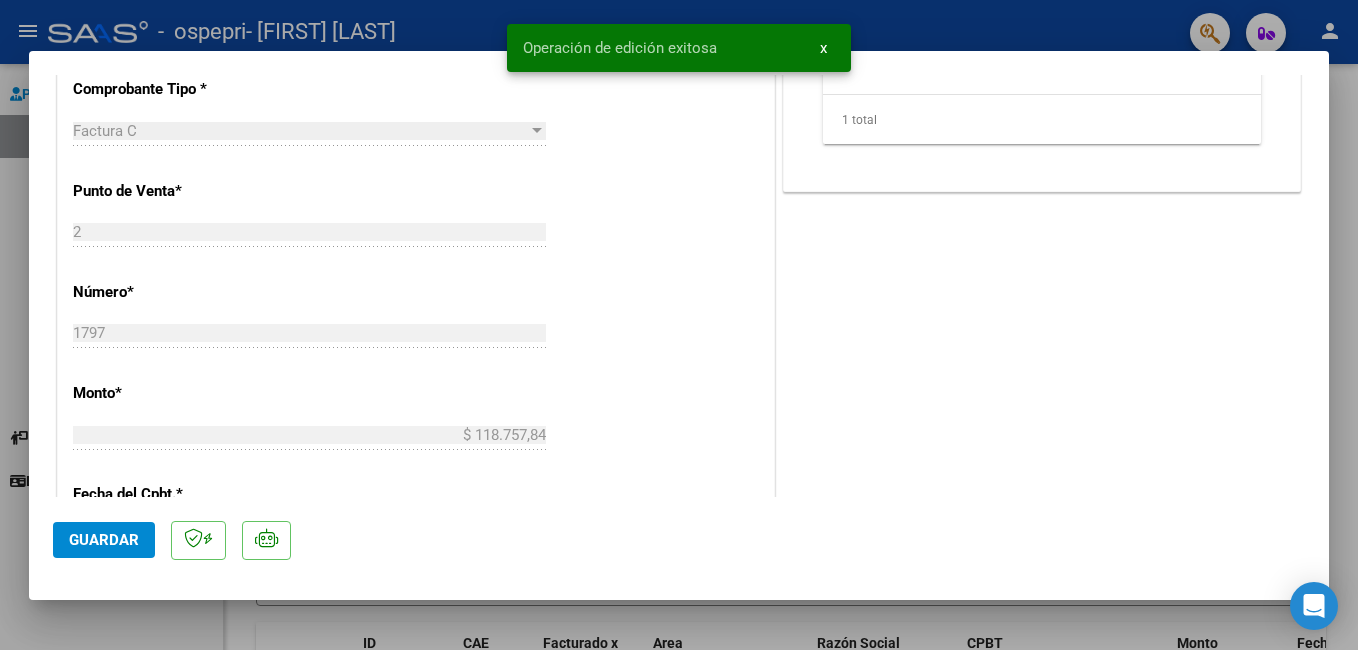 click at bounding box center [679, 325] 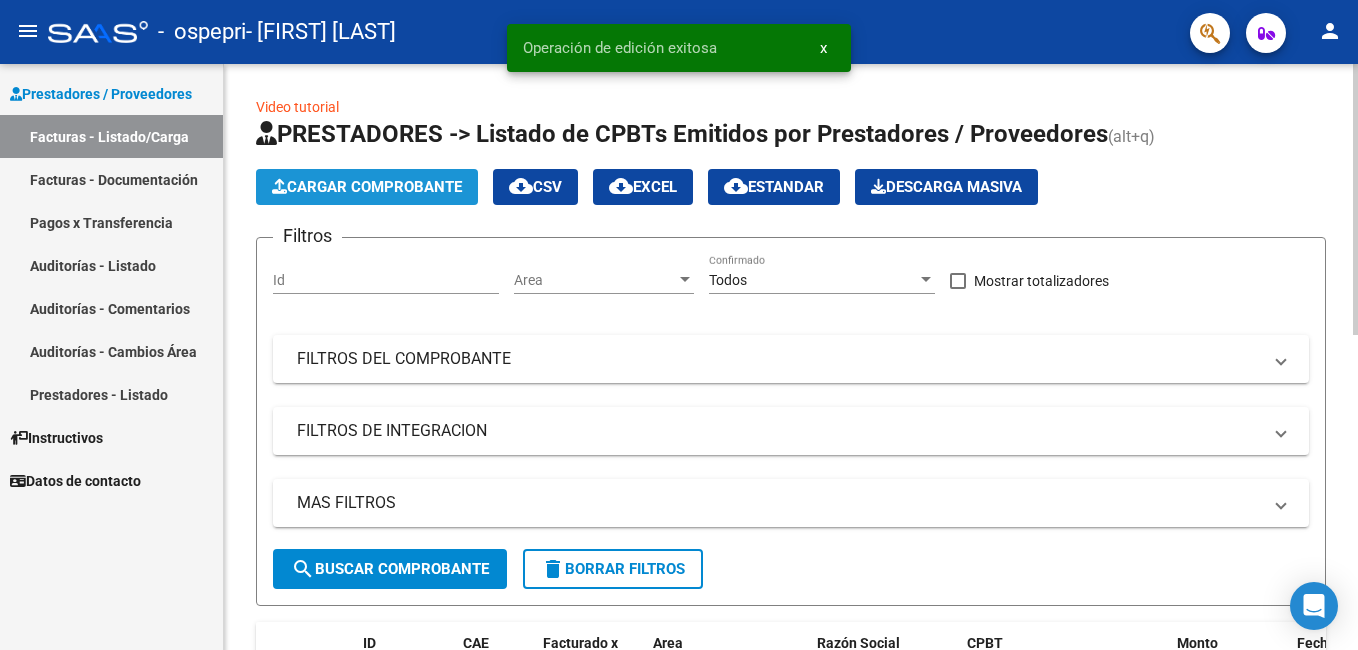click on "Cargar Comprobante" 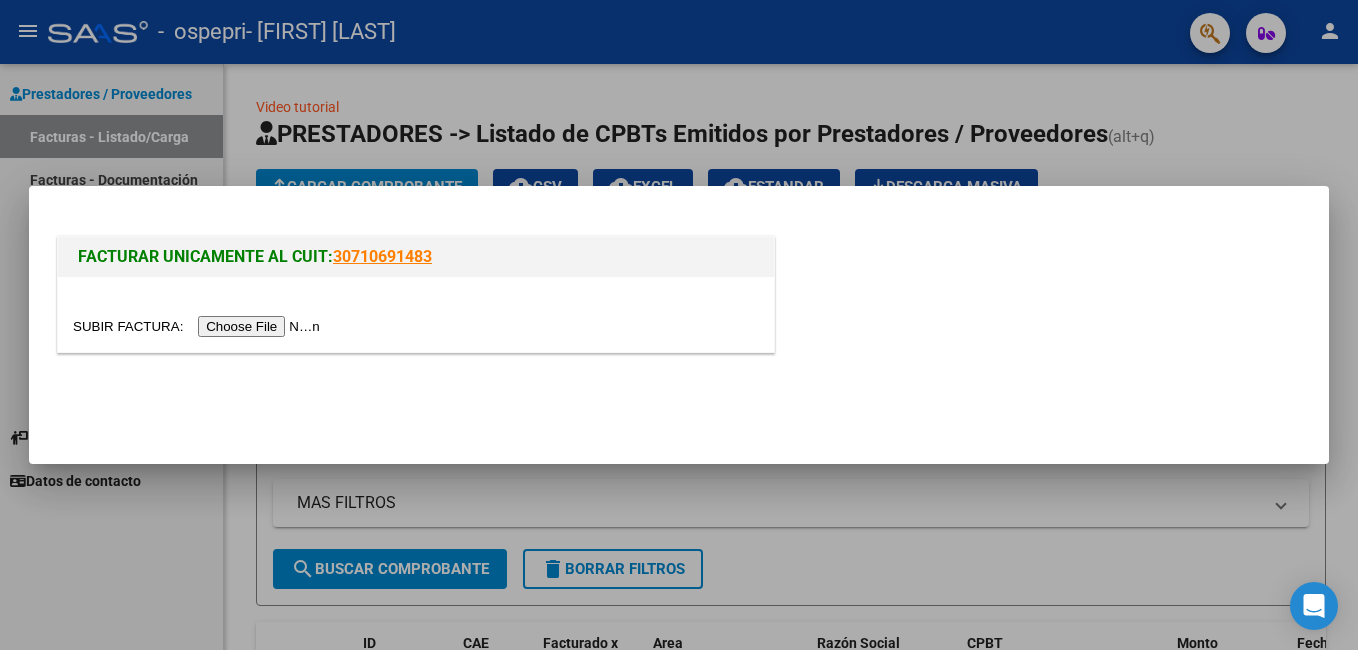 click at bounding box center (199, 326) 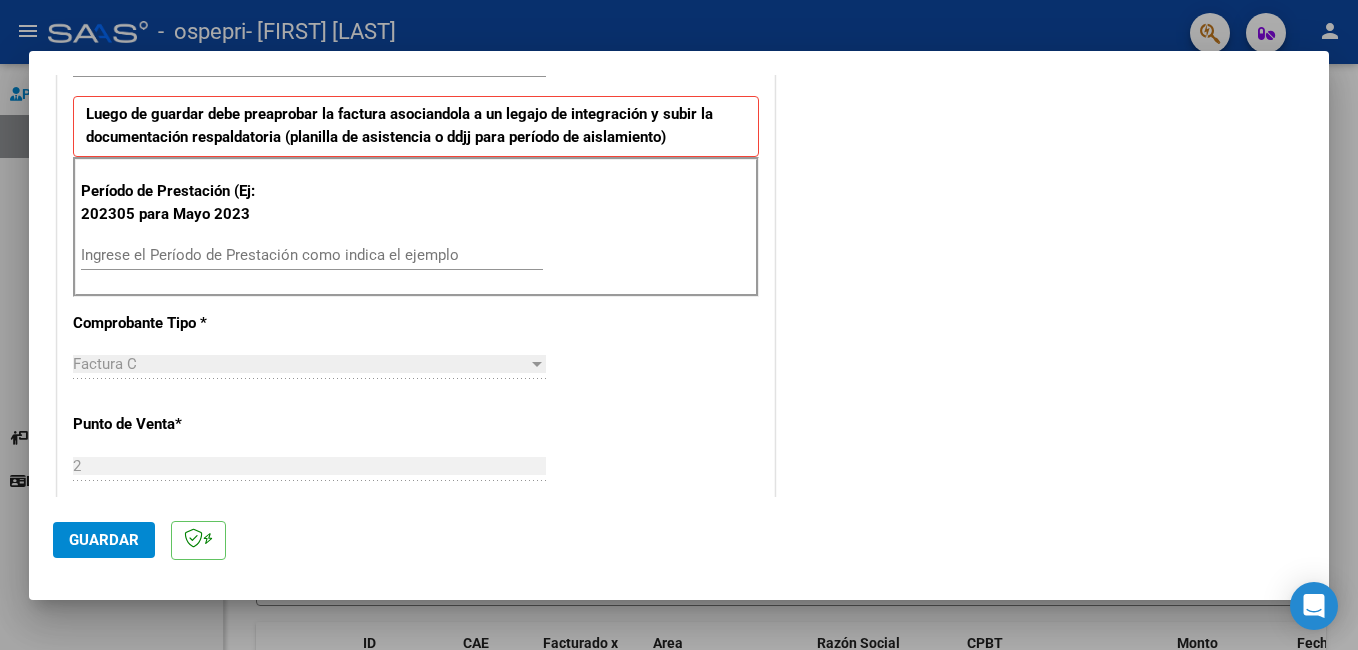 scroll, scrollTop: 500, scrollLeft: 0, axis: vertical 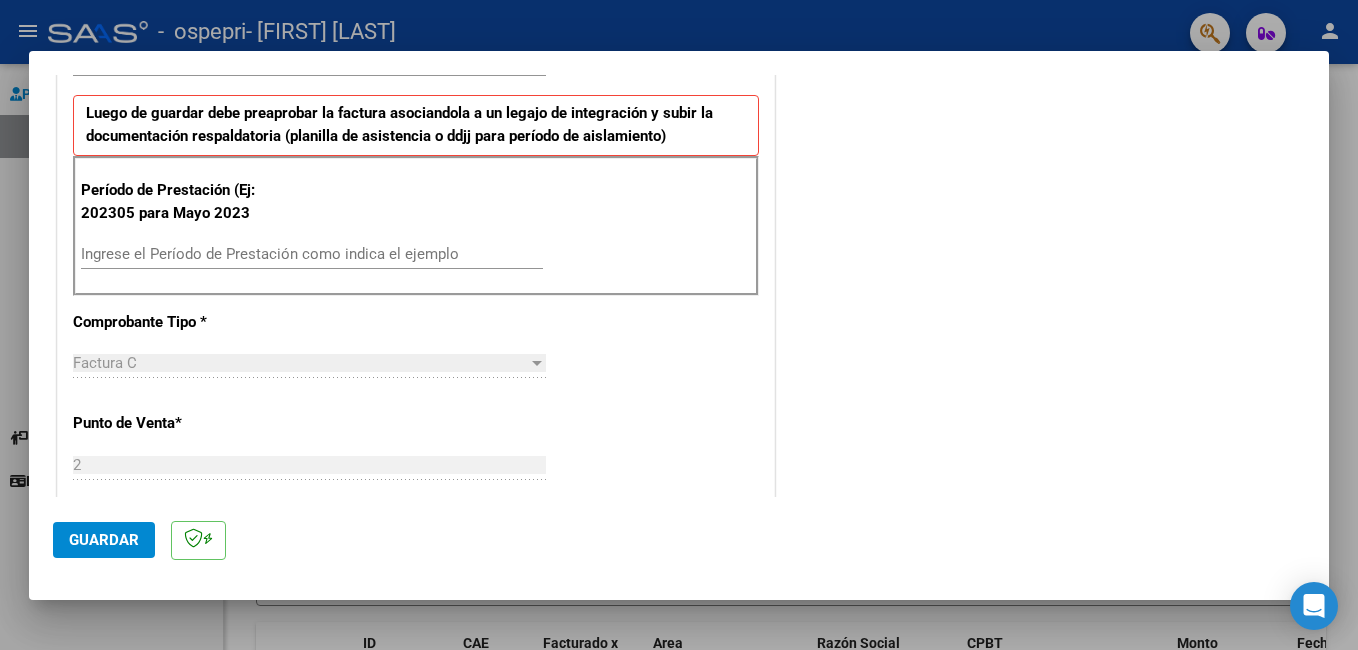 click on "Ingrese el Período de Prestación como indica el ejemplo" at bounding box center (312, 254) 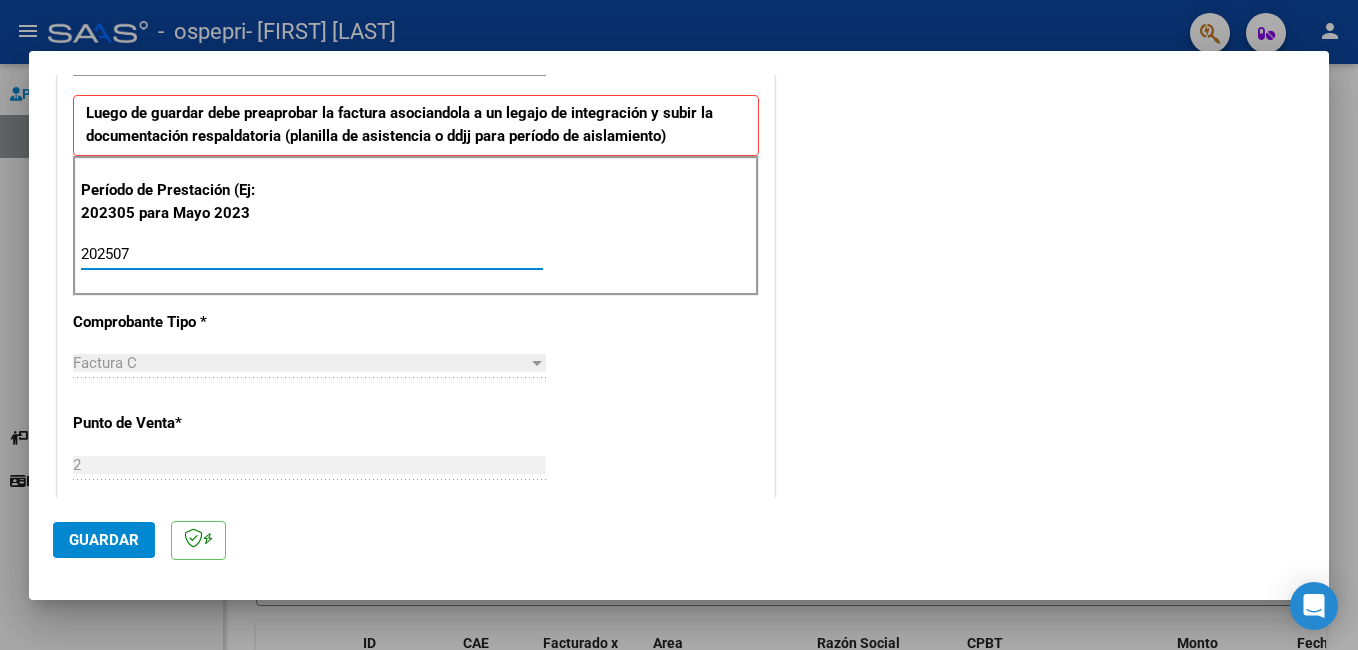 type on "202507" 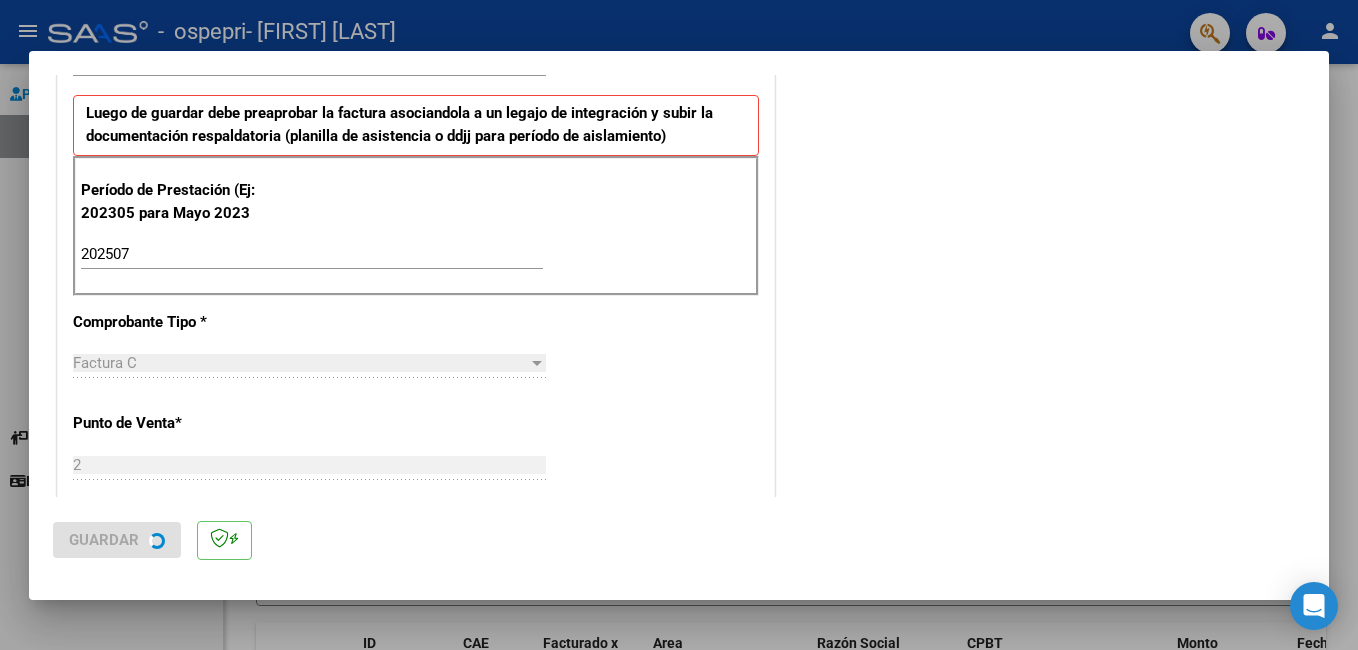 scroll, scrollTop: 0, scrollLeft: 0, axis: both 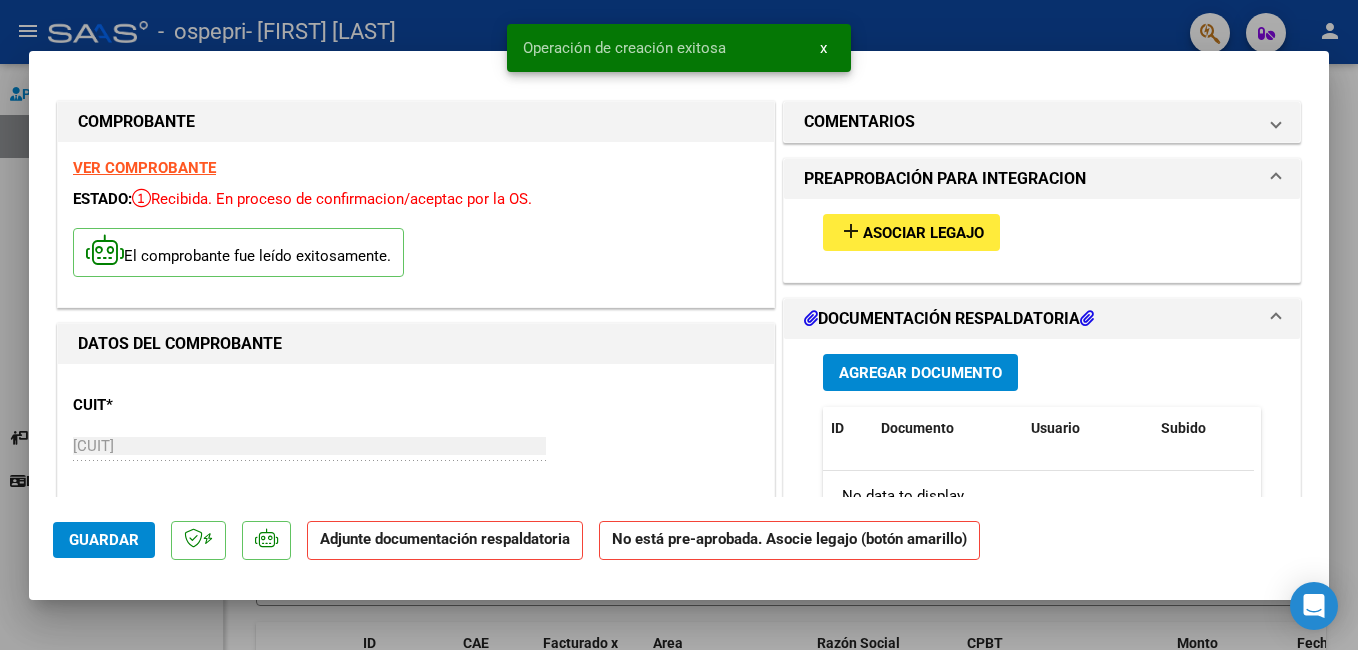 click on "Asociar Legajo" at bounding box center [923, 233] 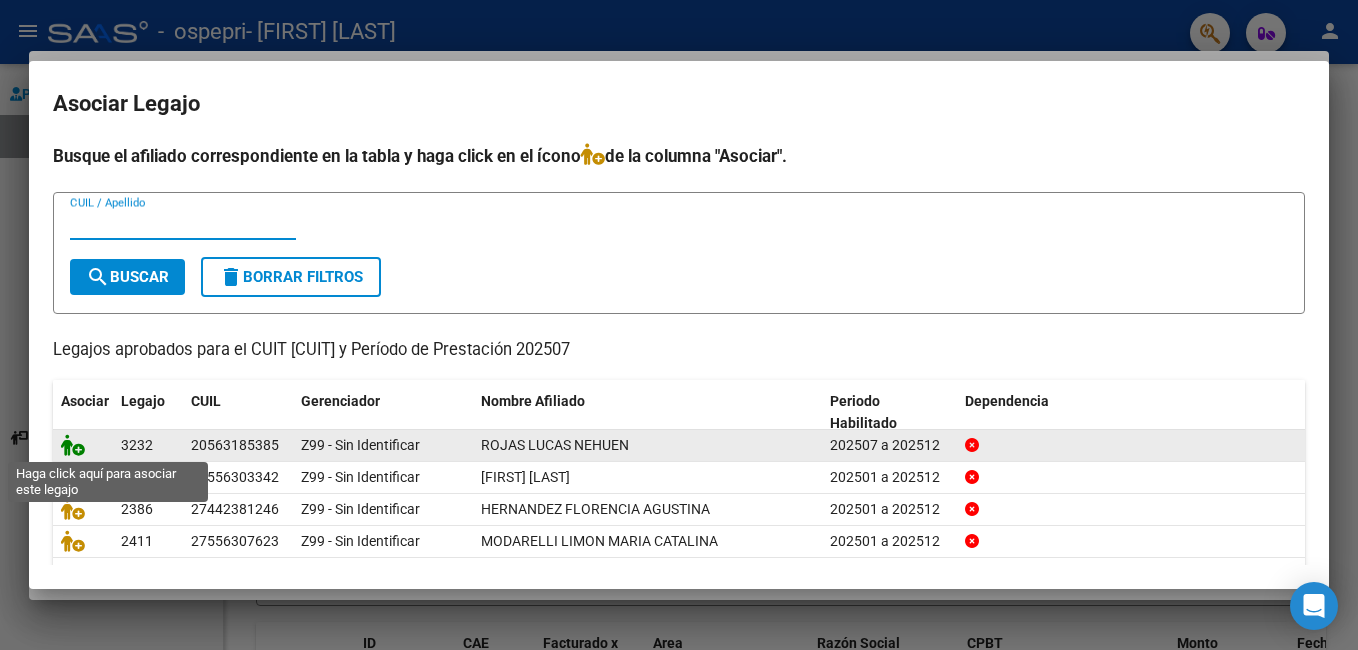 click 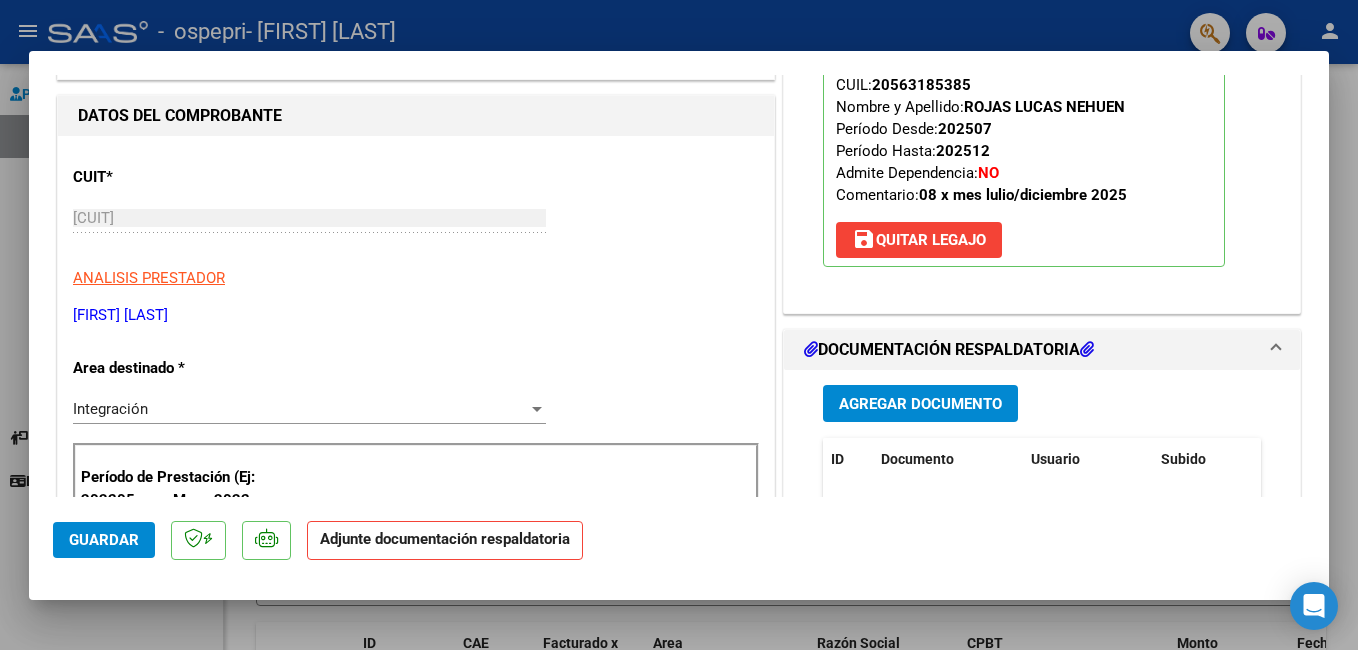 scroll, scrollTop: 300, scrollLeft: 0, axis: vertical 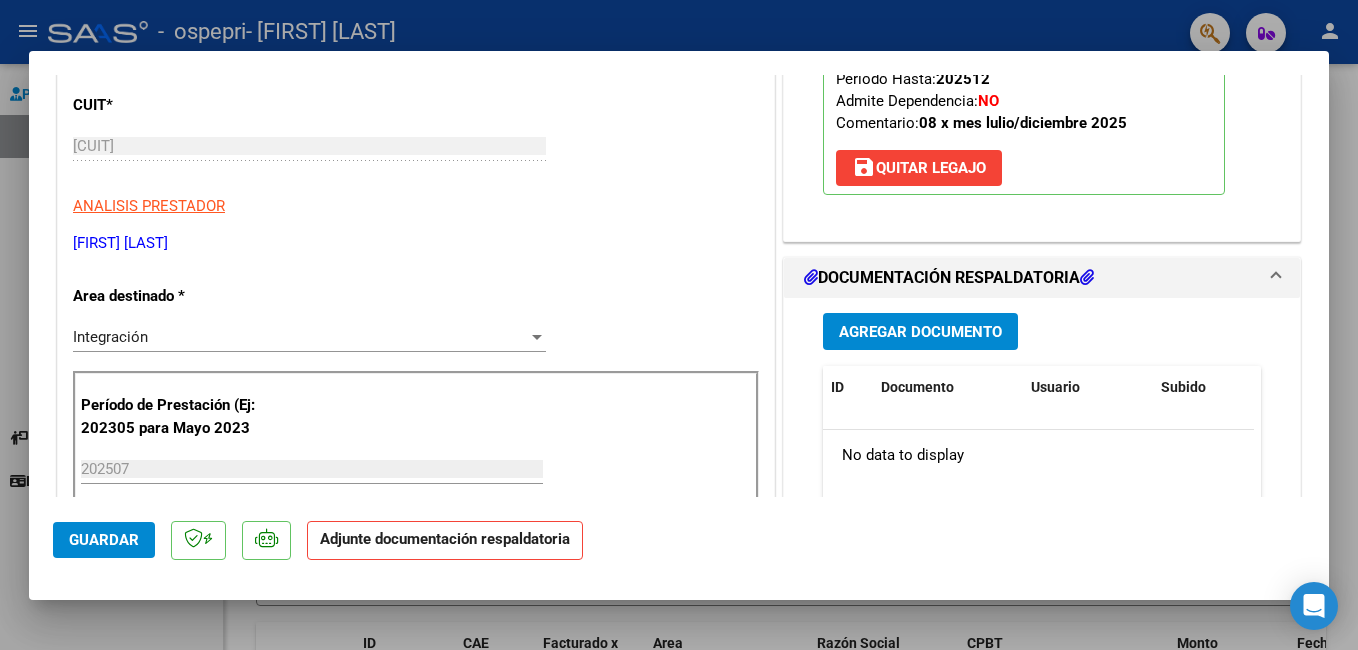click on "Agregar Documento" at bounding box center (920, 332) 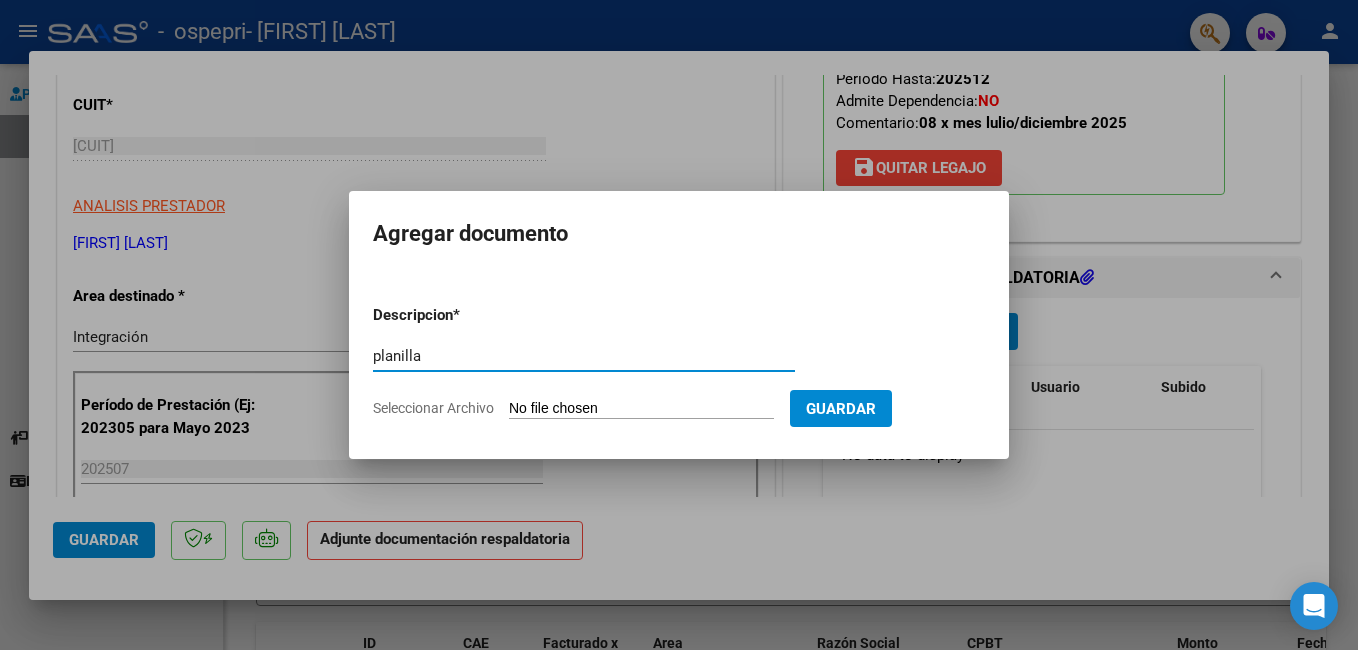 type on "planilla" 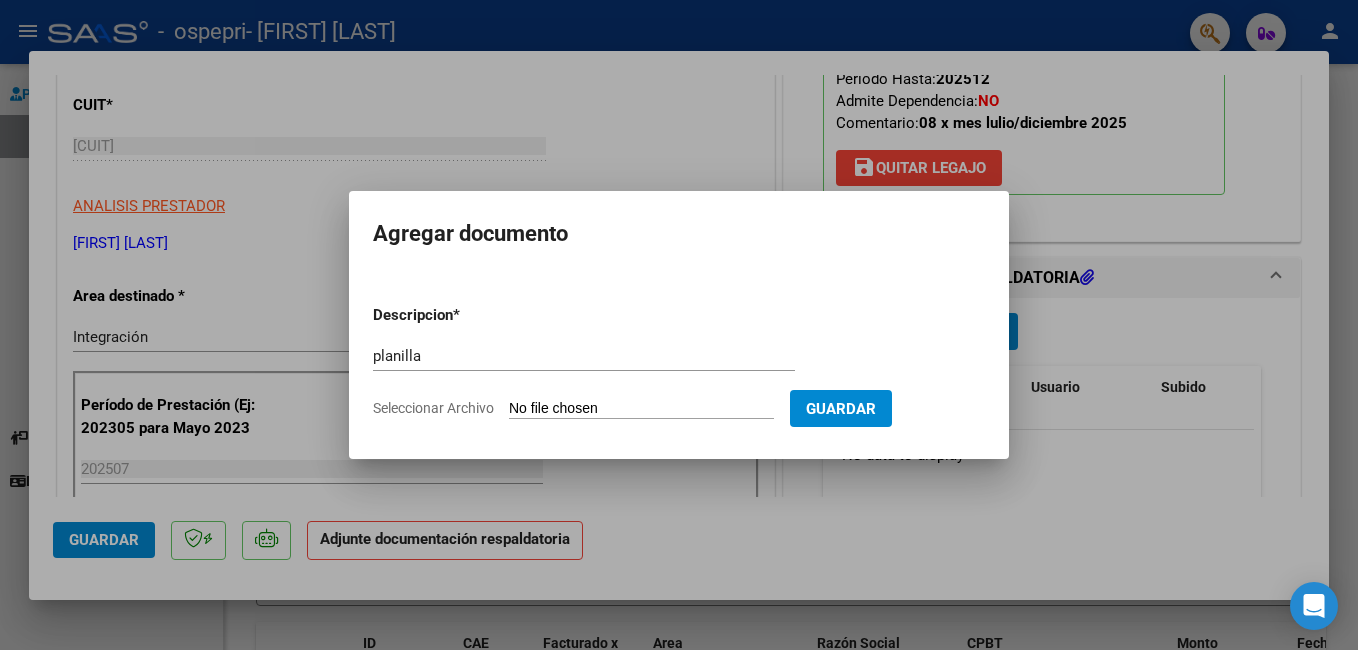 type on "C:\fakepath\planilla julio.pdf" 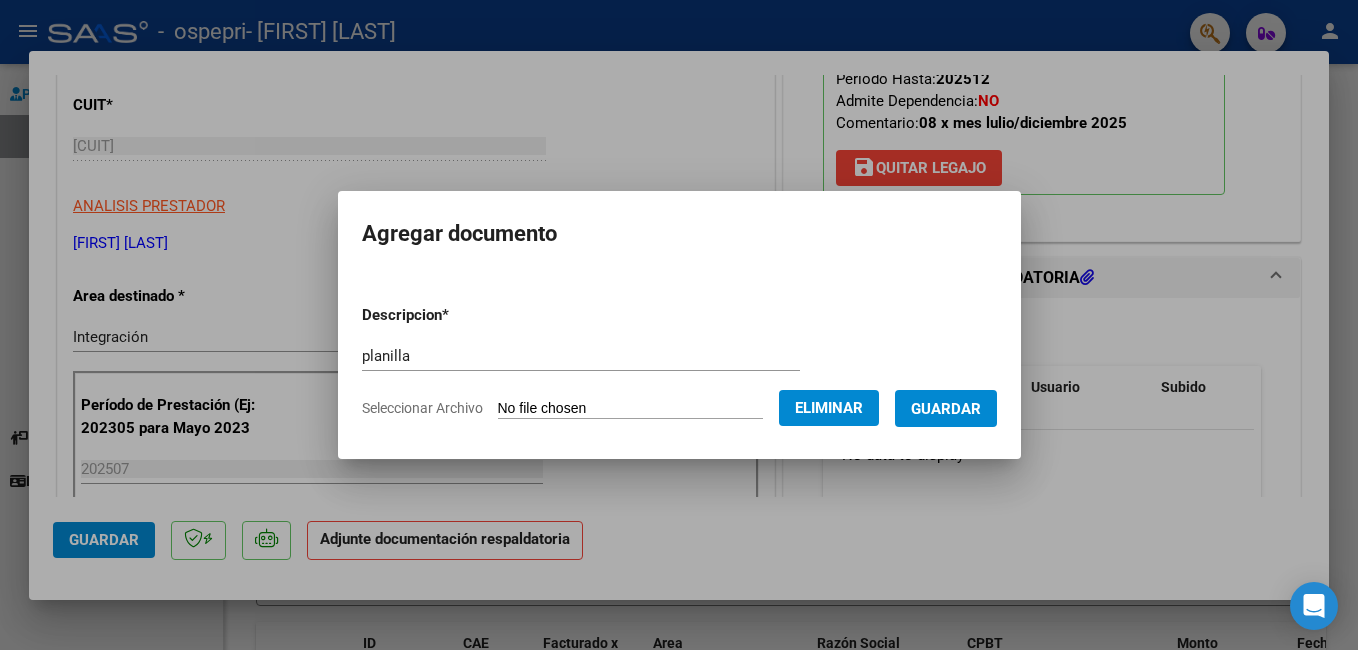click on "Guardar" at bounding box center [946, 409] 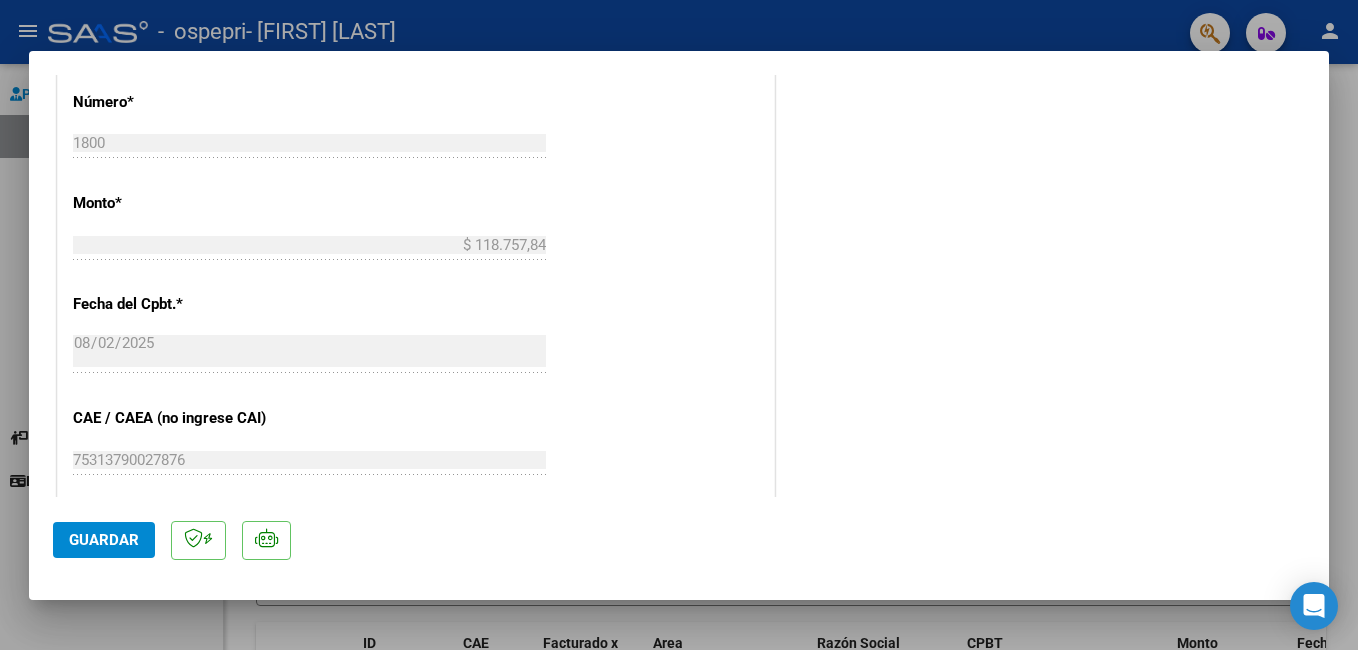 scroll, scrollTop: 1367, scrollLeft: 0, axis: vertical 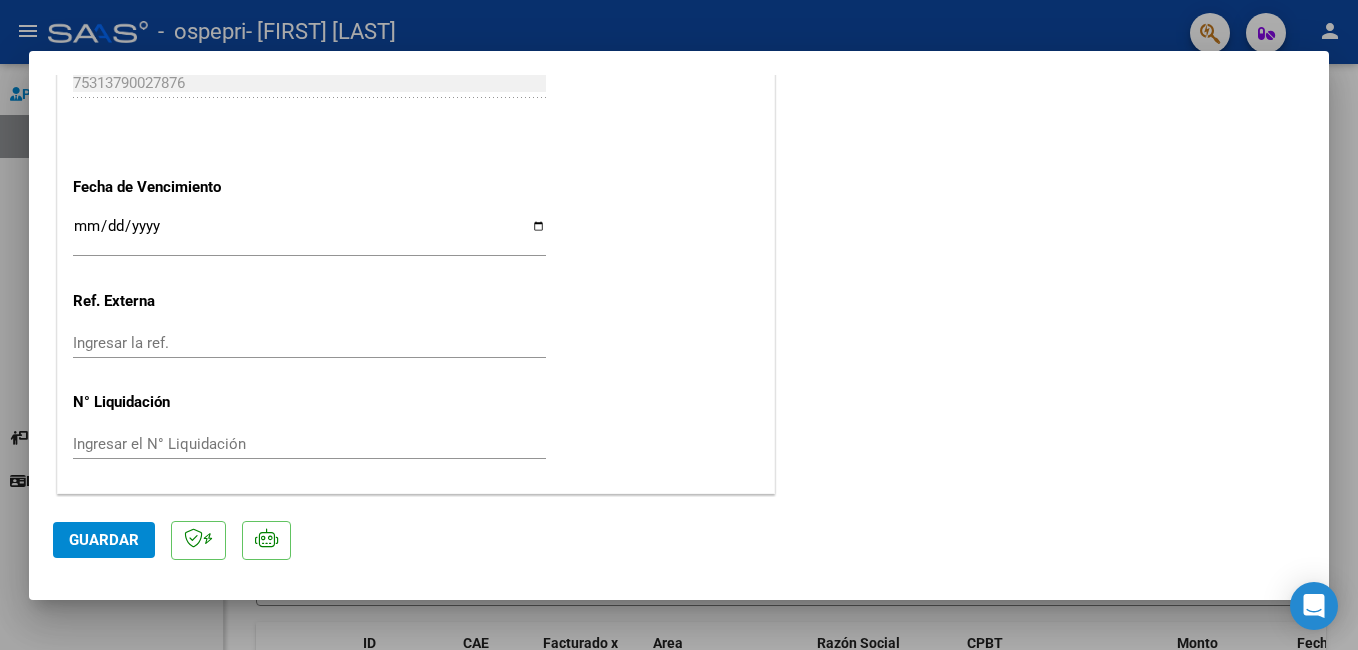 click on "Guardar" 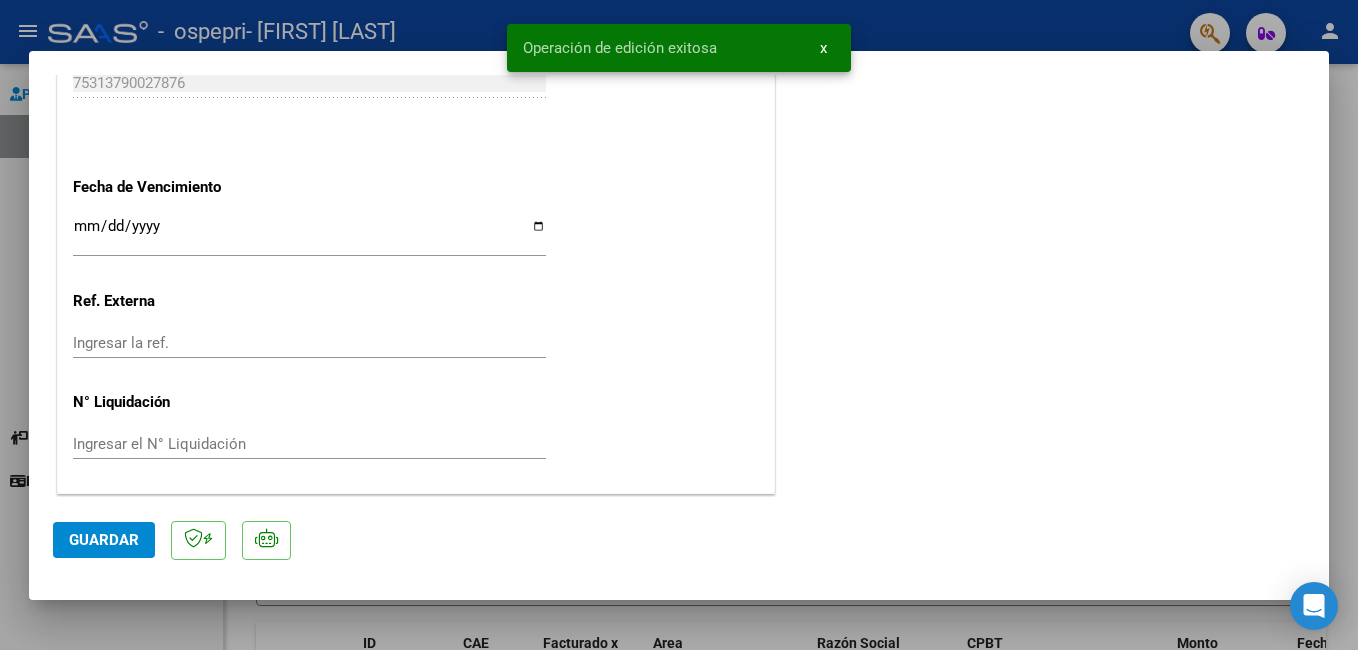 click at bounding box center [679, 325] 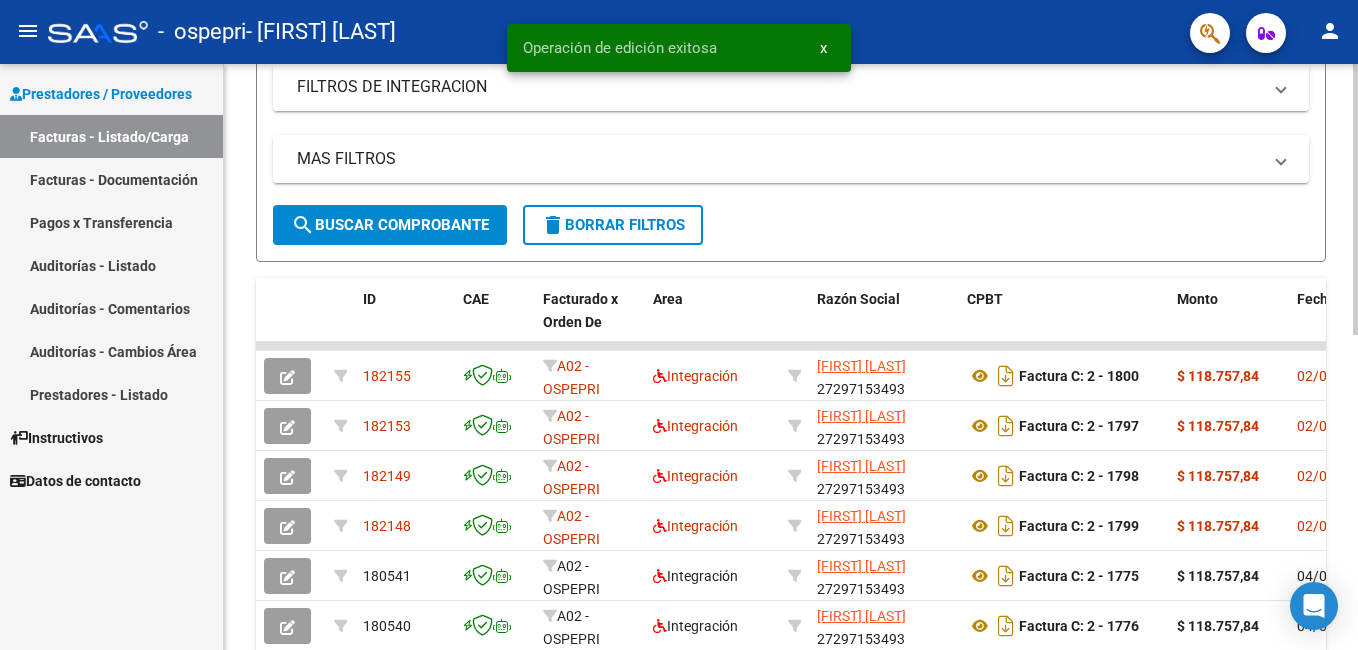 scroll, scrollTop: 400, scrollLeft: 0, axis: vertical 